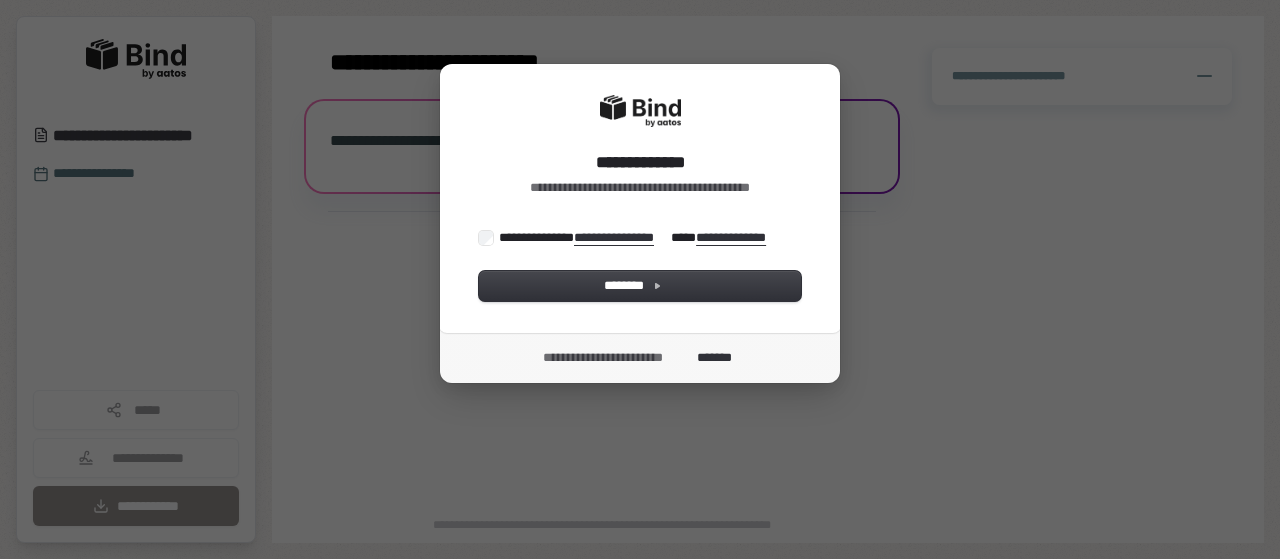 scroll, scrollTop: 0, scrollLeft: 0, axis: both 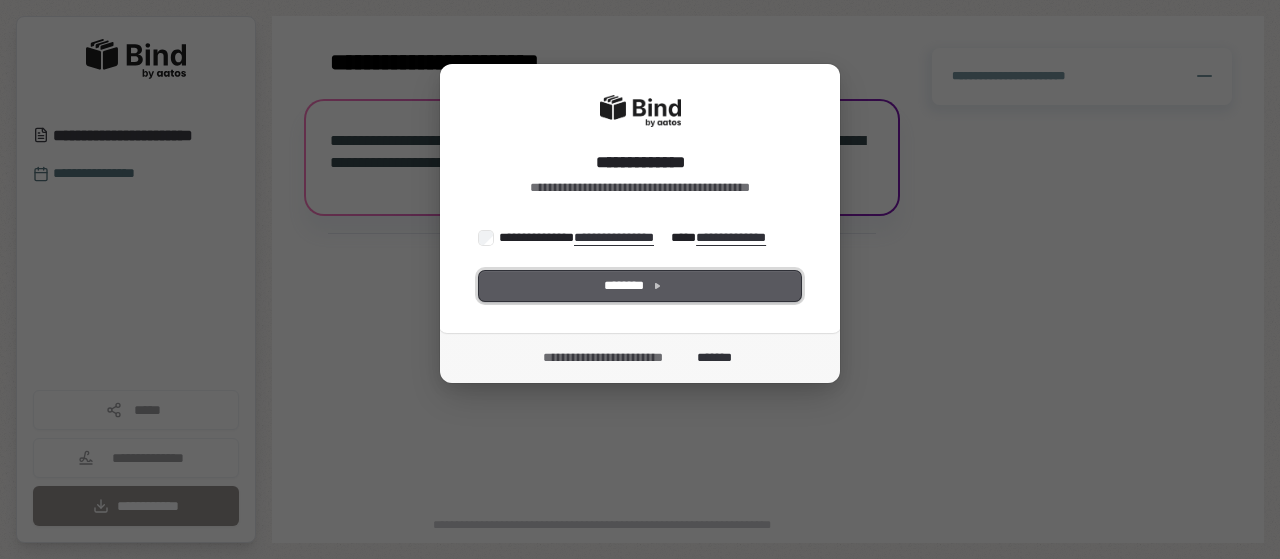 click on "********" at bounding box center (640, 286) 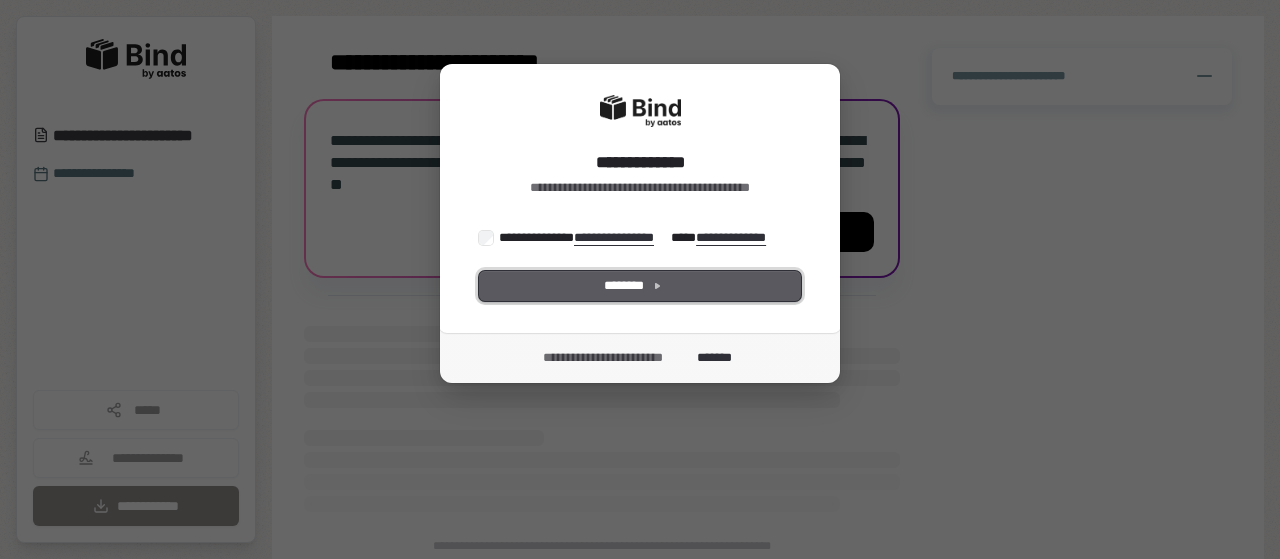 click on "********" at bounding box center (640, 286) 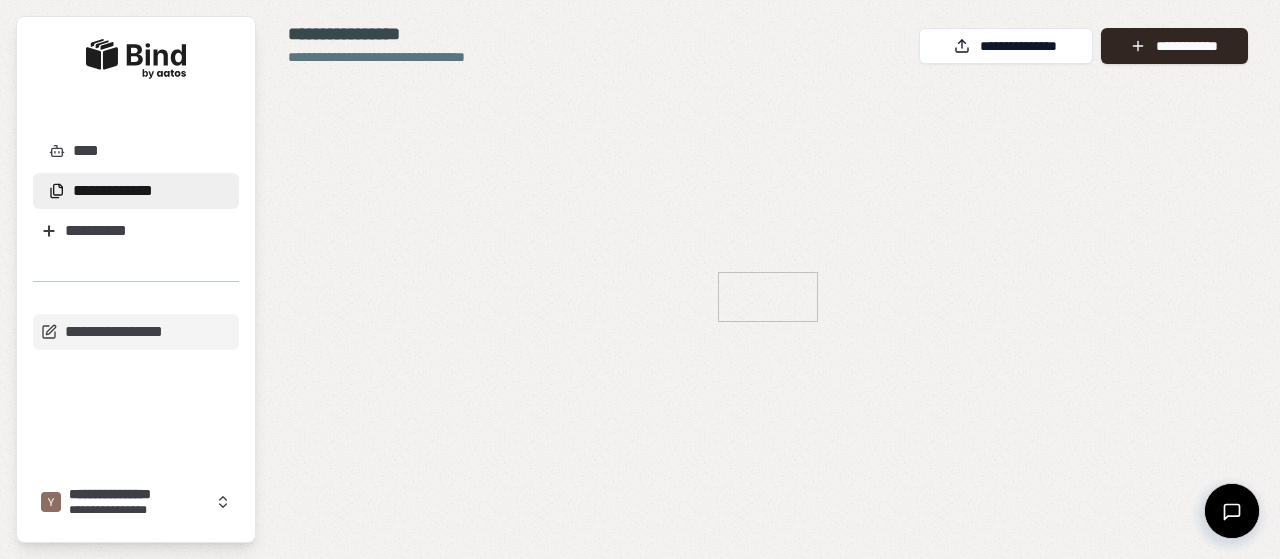 scroll, scrollTop: 0, scrollLeft: 0, axis: both 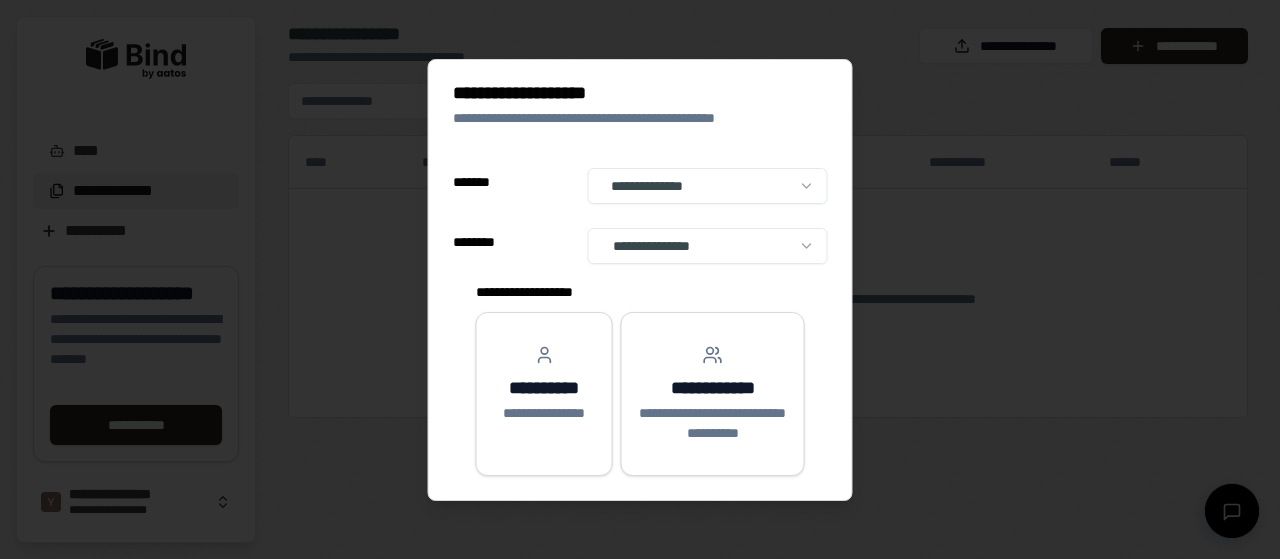 select on "**" 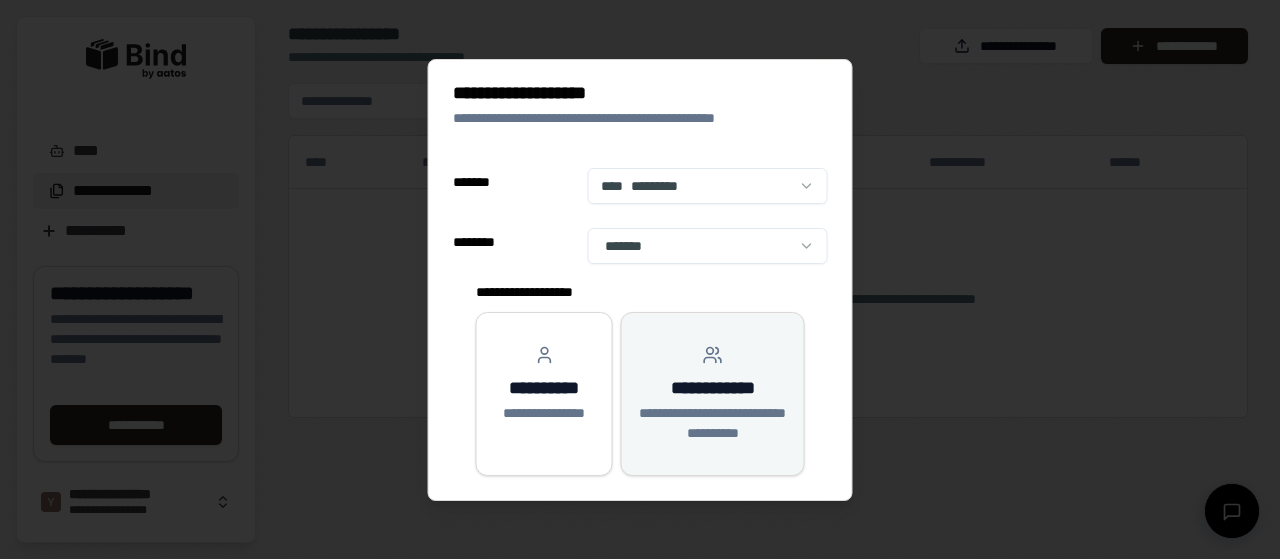 click on "**********" at bounding box center (713, 388) 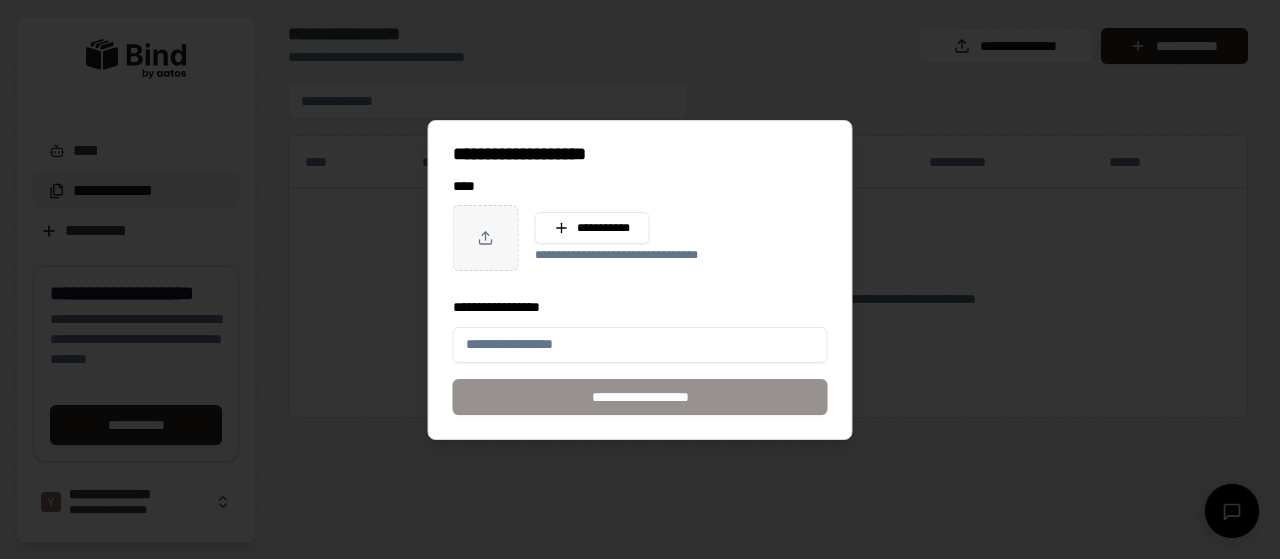 click on "**********" at bounding box center [640, 345] 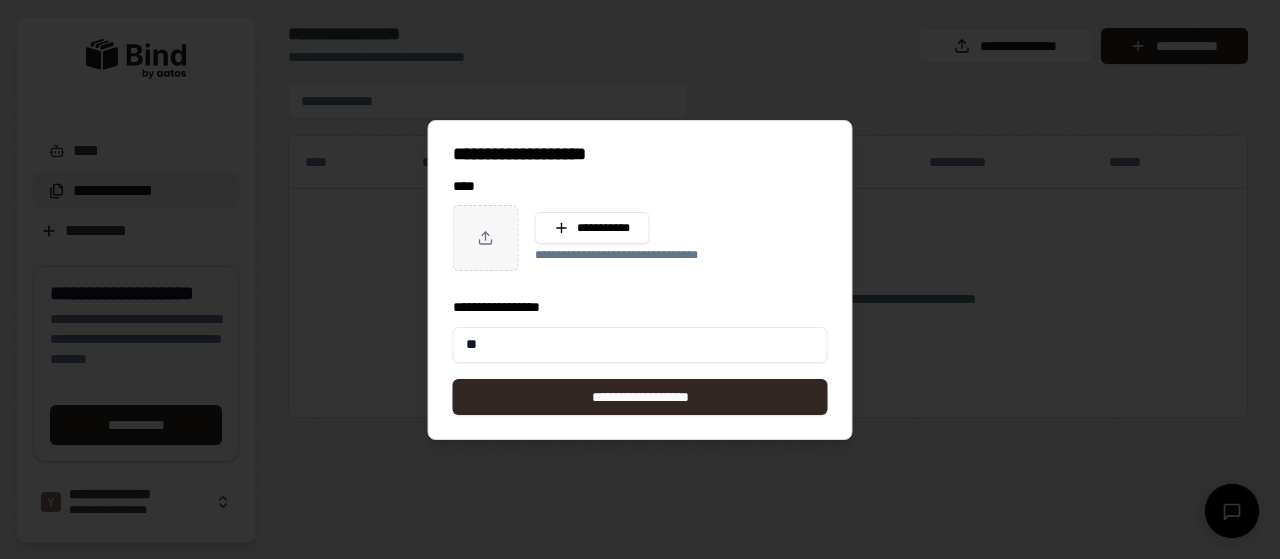 type on "*" 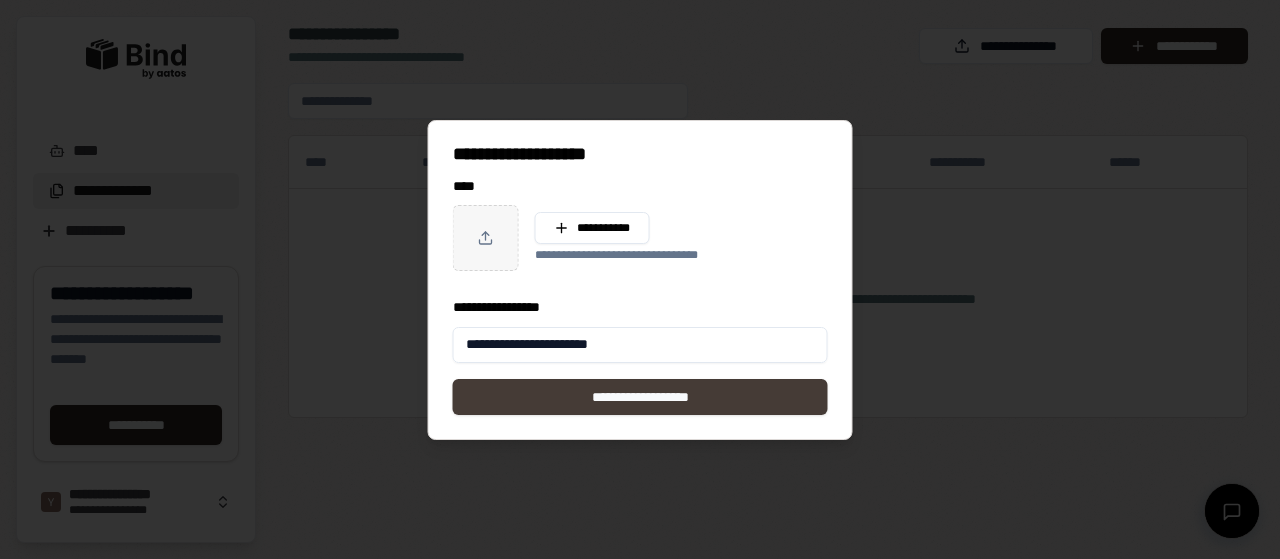 type on "**********" 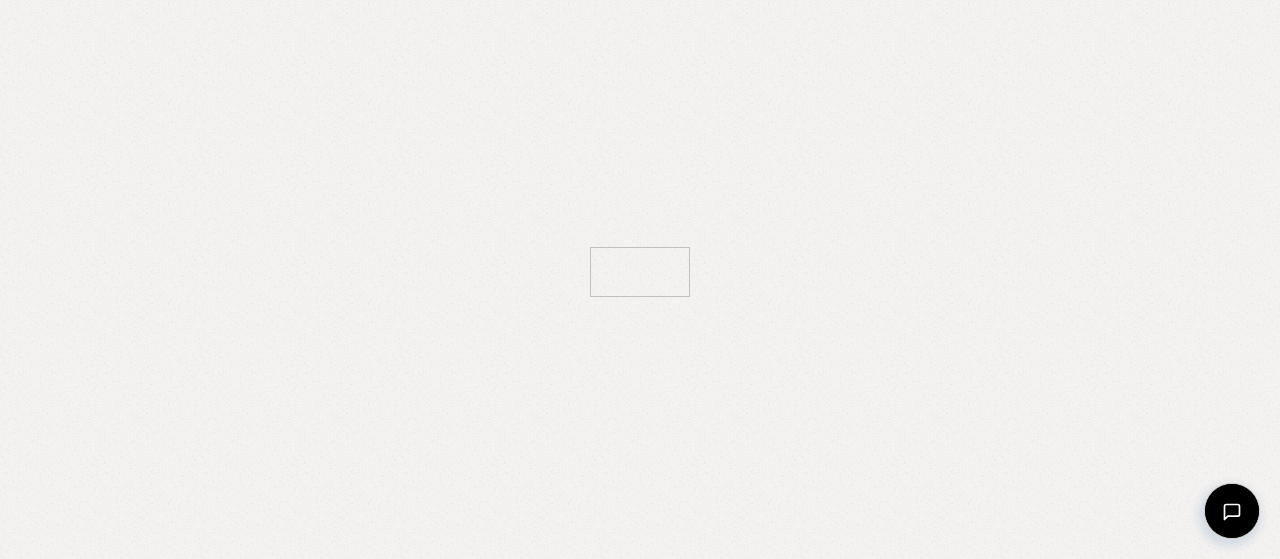scroll, scrollTop: 0, scrollLeft: 0, axis: both 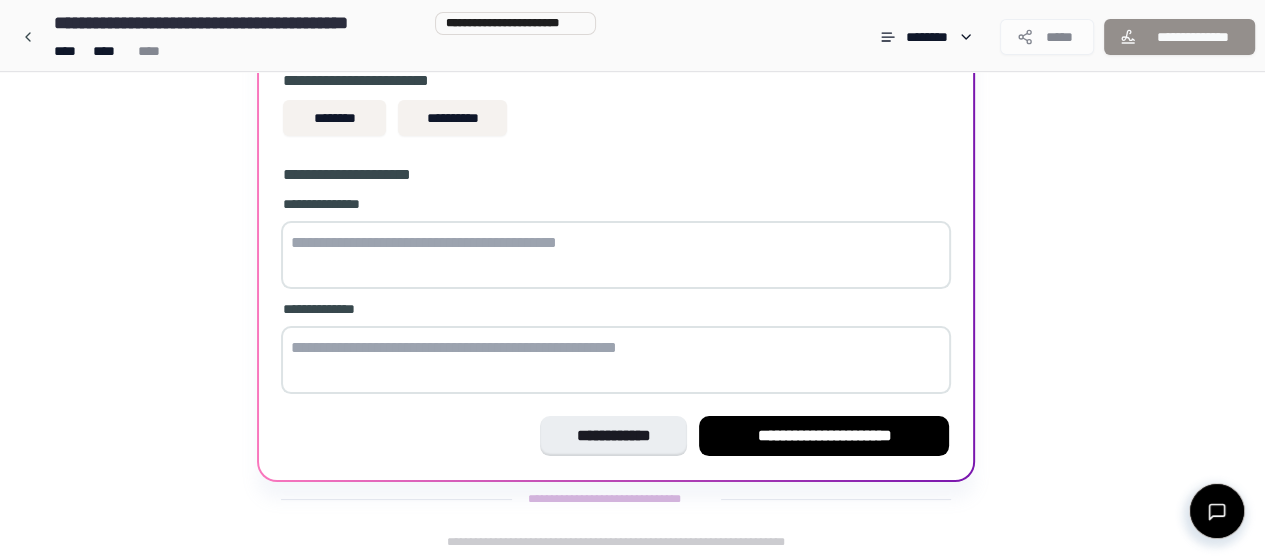 click at bounding box center [616, 255] 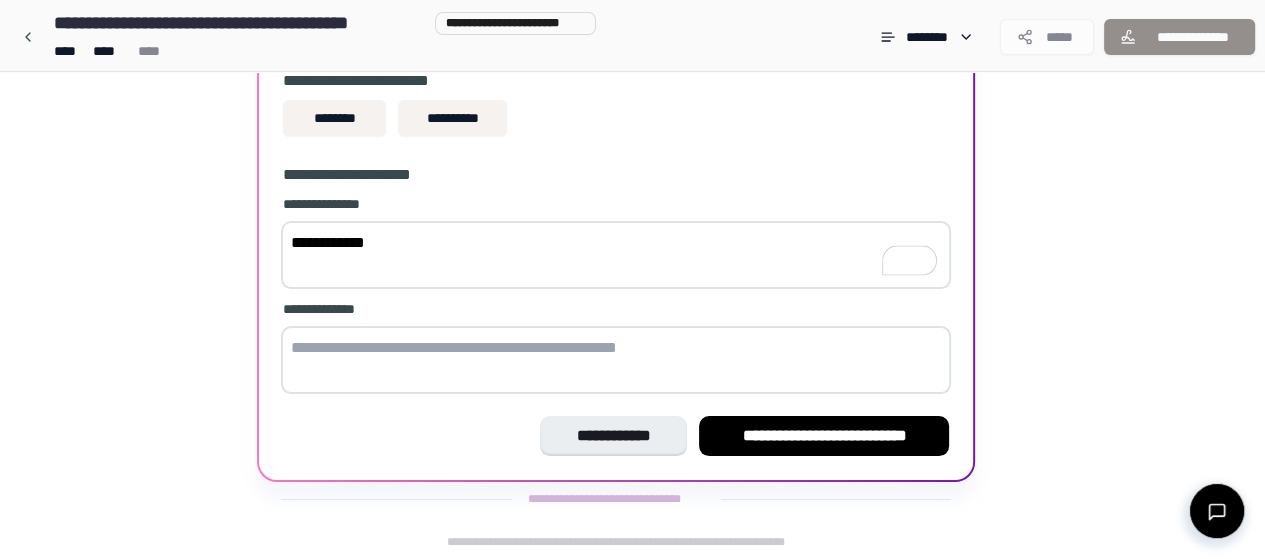 type on "**********" 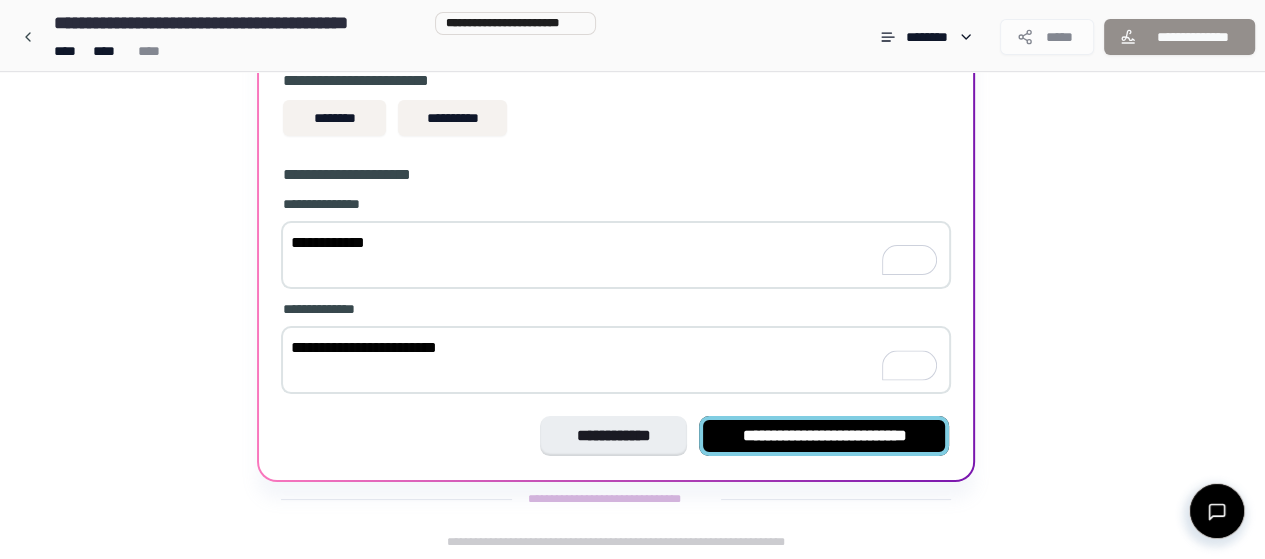 type on "**********" 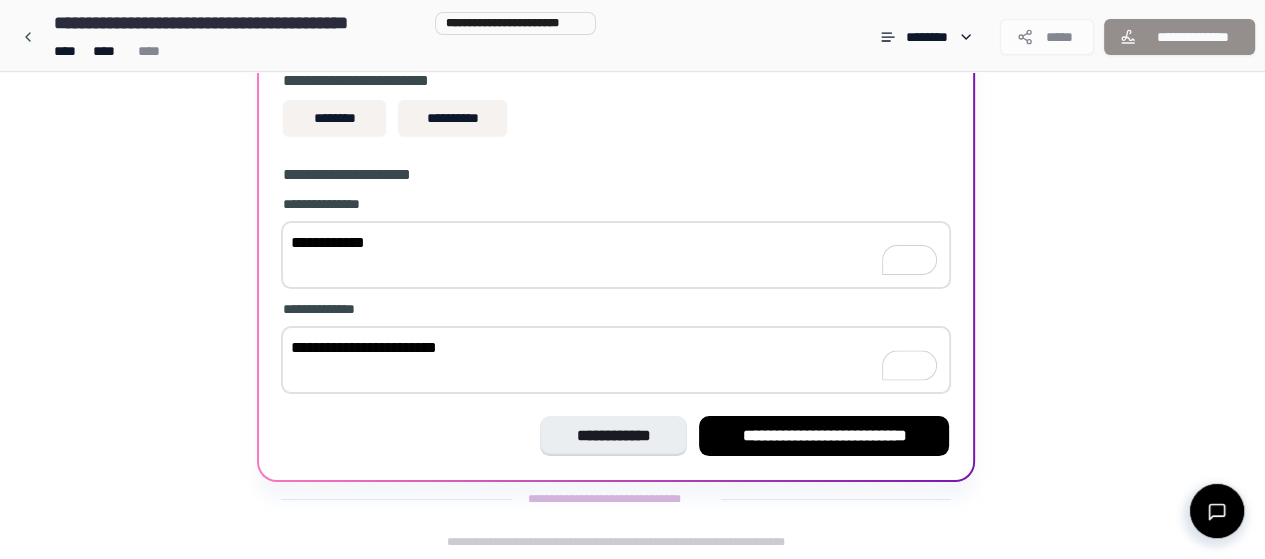 drag, startPoint x: 792, startPoint y: 445, endPoint x: 775, endPoint y: 422, distance: 28.600698 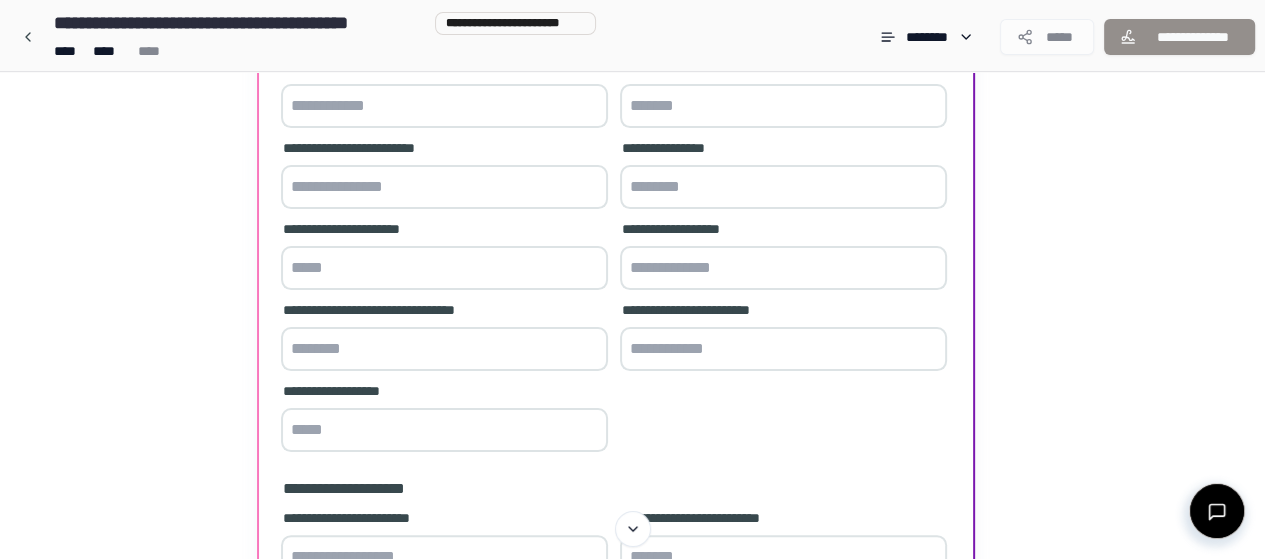 scroll, scrollTop: 190, scrollLeft: 0, axis: vertical 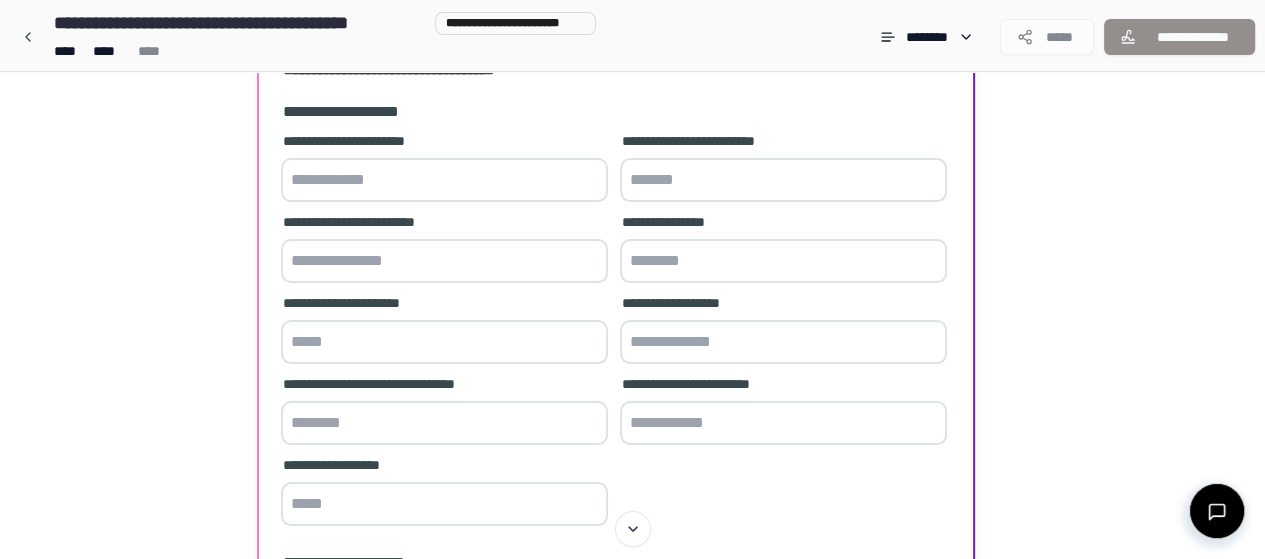 click at bounding box center (444, 180) 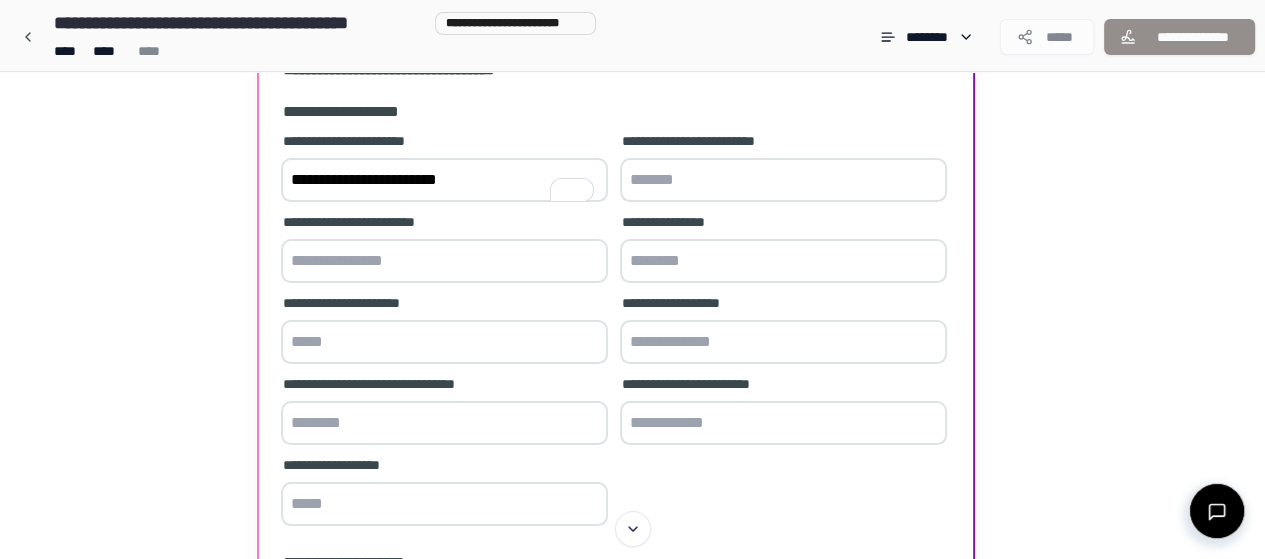 type on "**********" 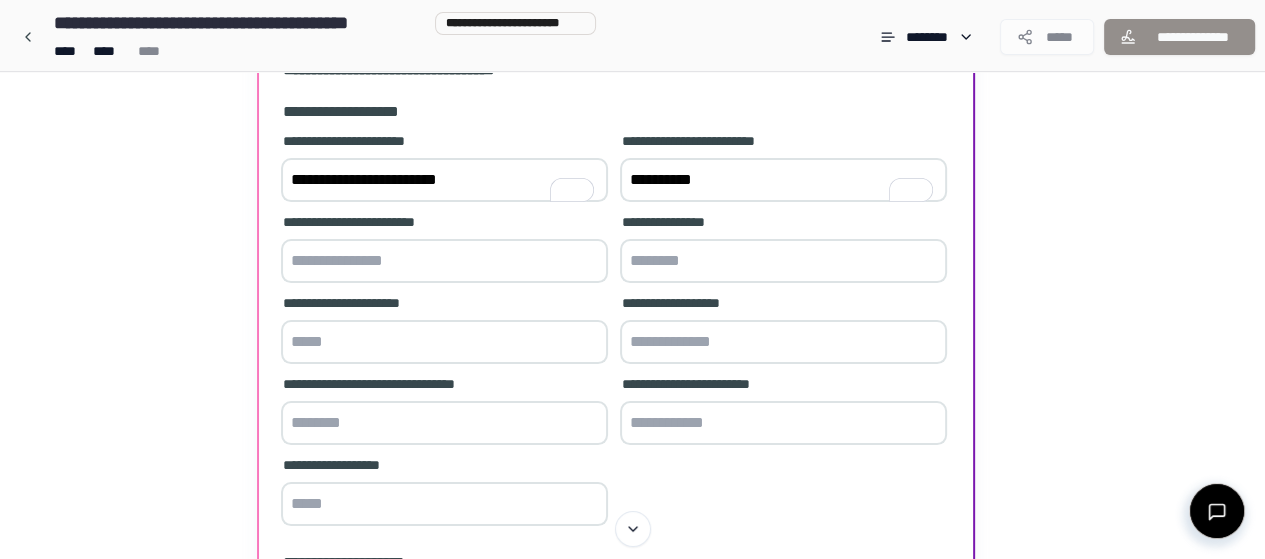 type on "**********" 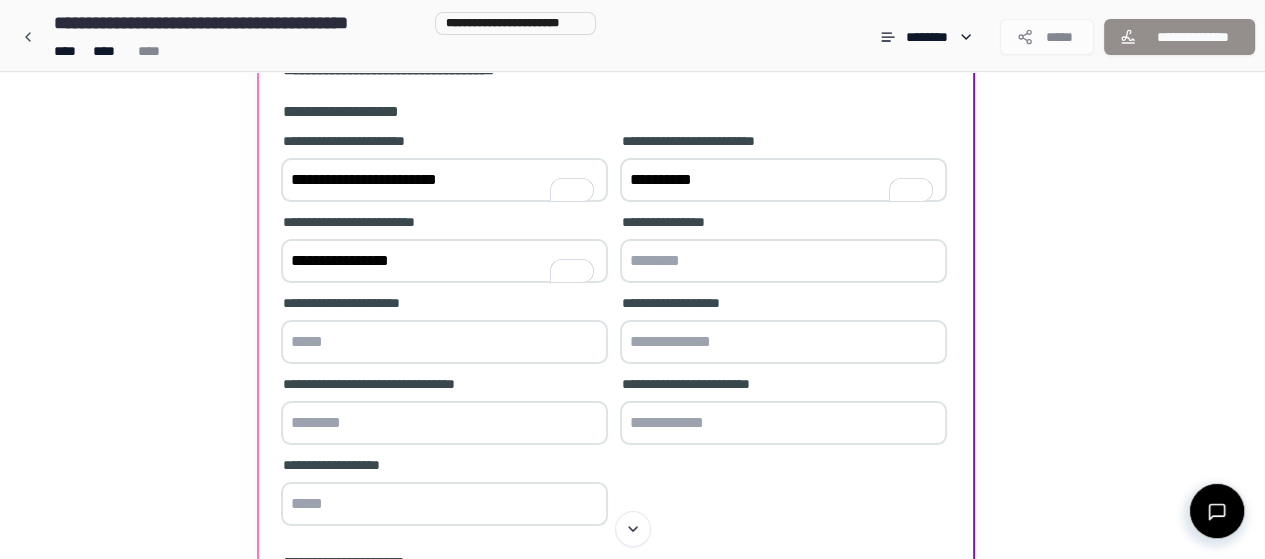click on "**********" at bounding box center [444, 261] 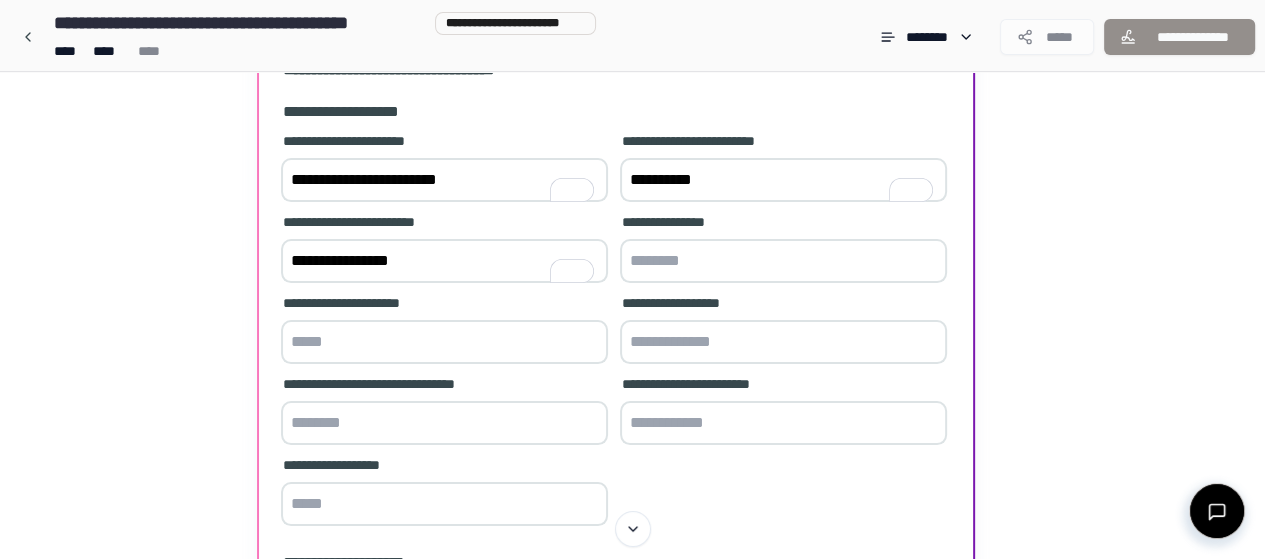 click at bounding box center (783, 261) 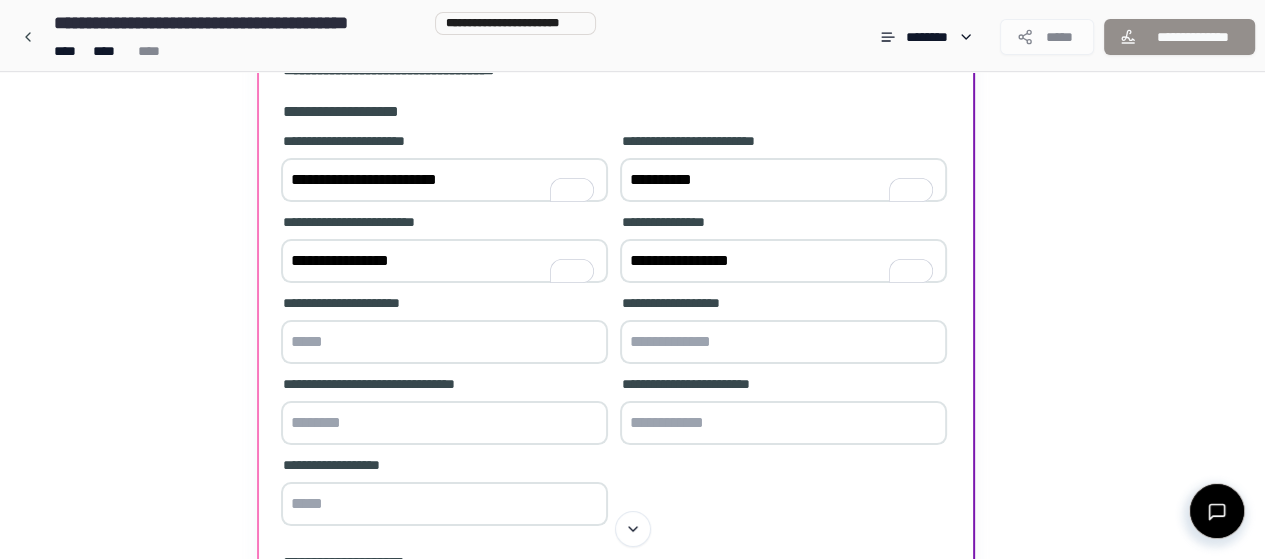 type on "**********" 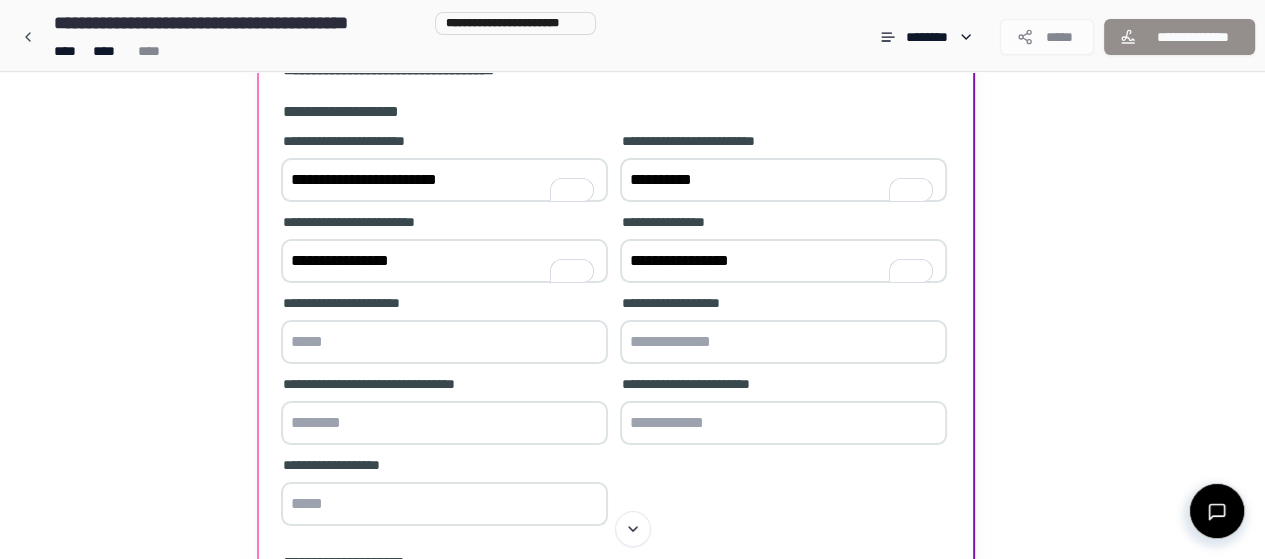 click at bounding box center (444, 342) 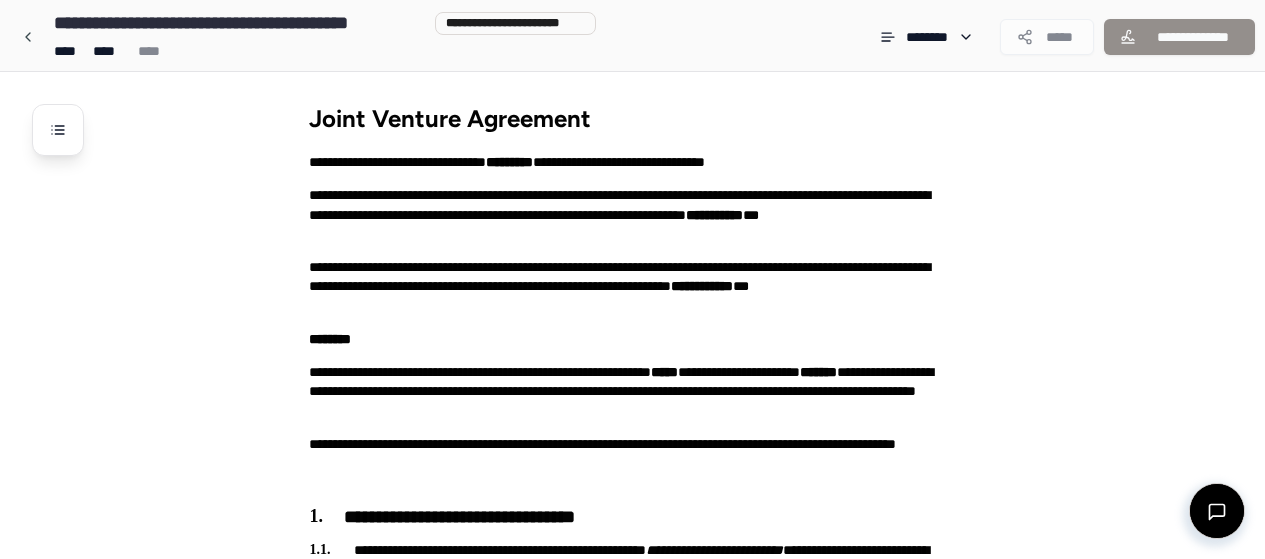 scroll, scrollTop: 672, scrollLeft: 0, axis: vertical 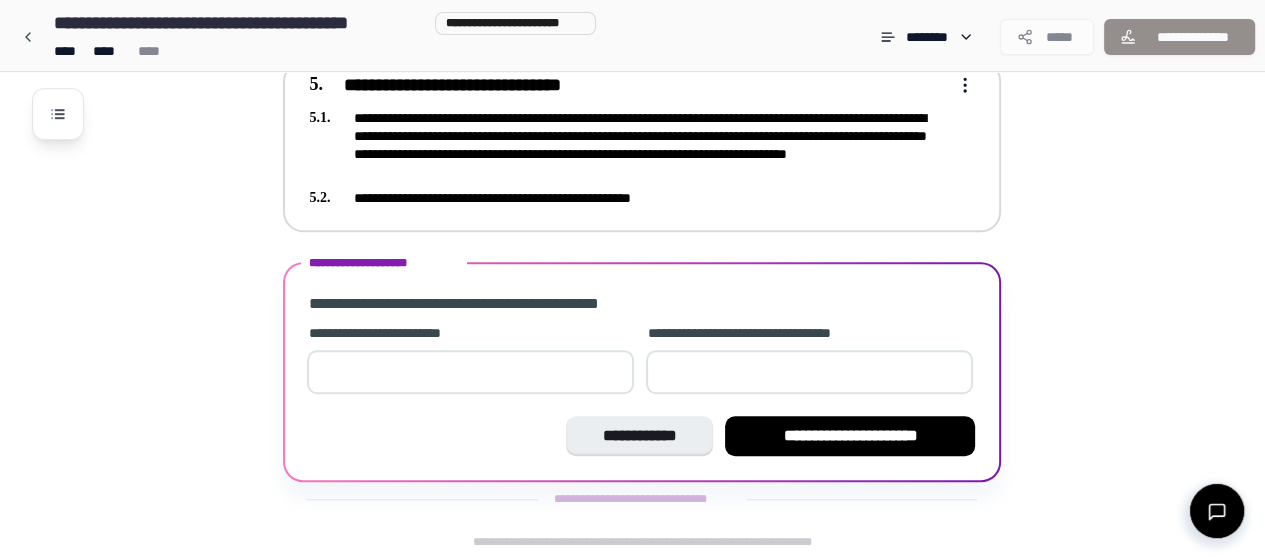 click on "**********" at bounding box center [628, 145] 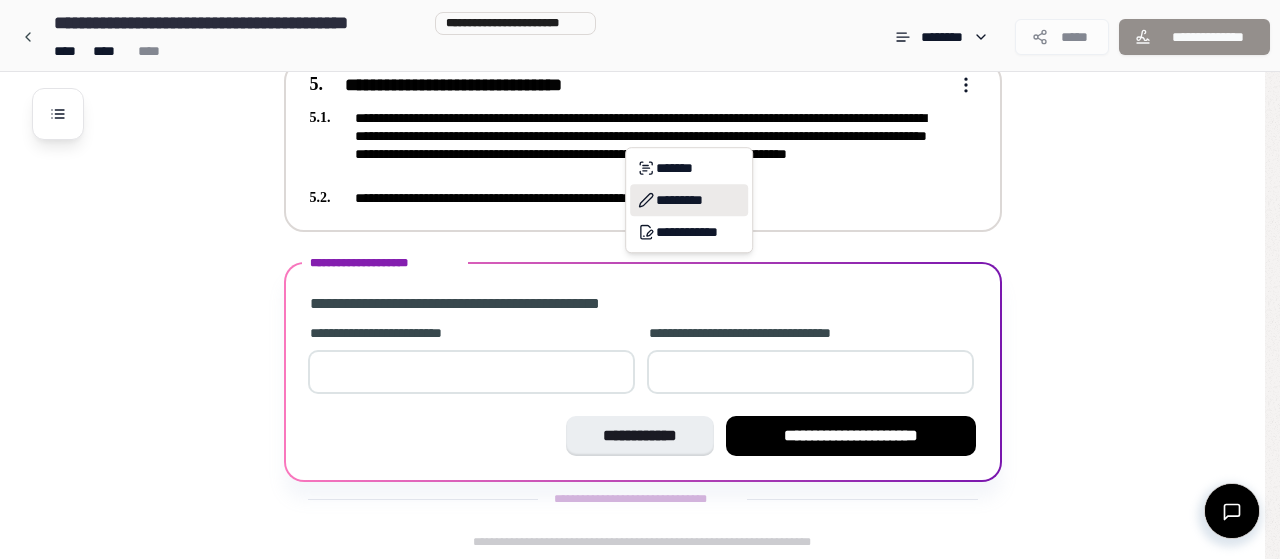 click on "*********" at bounding box center [689, 200] 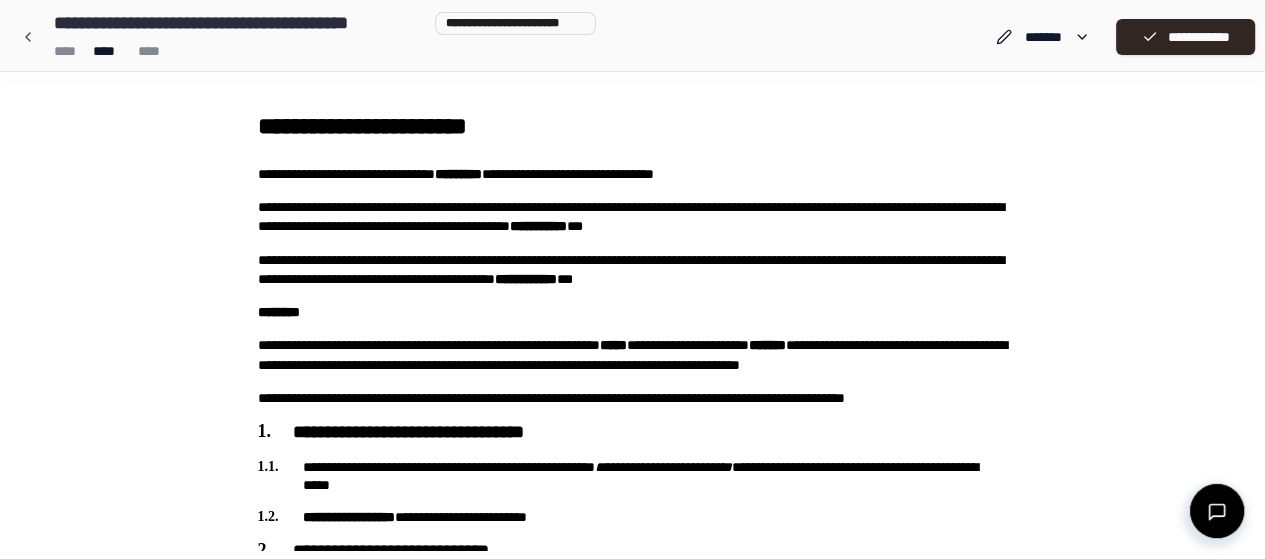 scroll, scrollTop: 0, scrollLeft: 0, axis: both 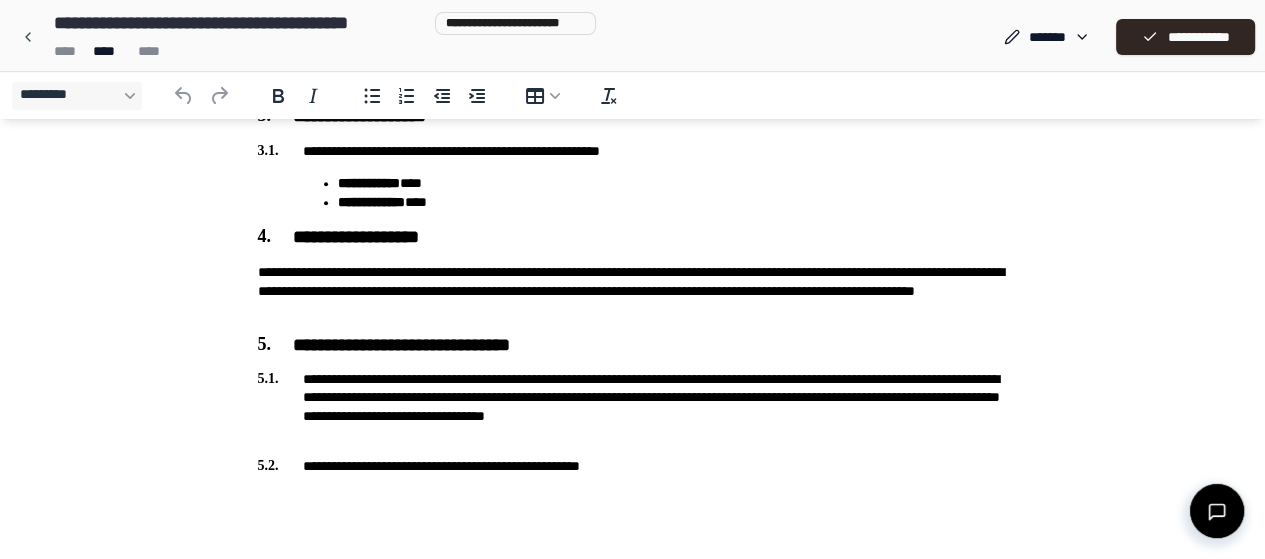 click on "**********" at bounding box center [633, 406] 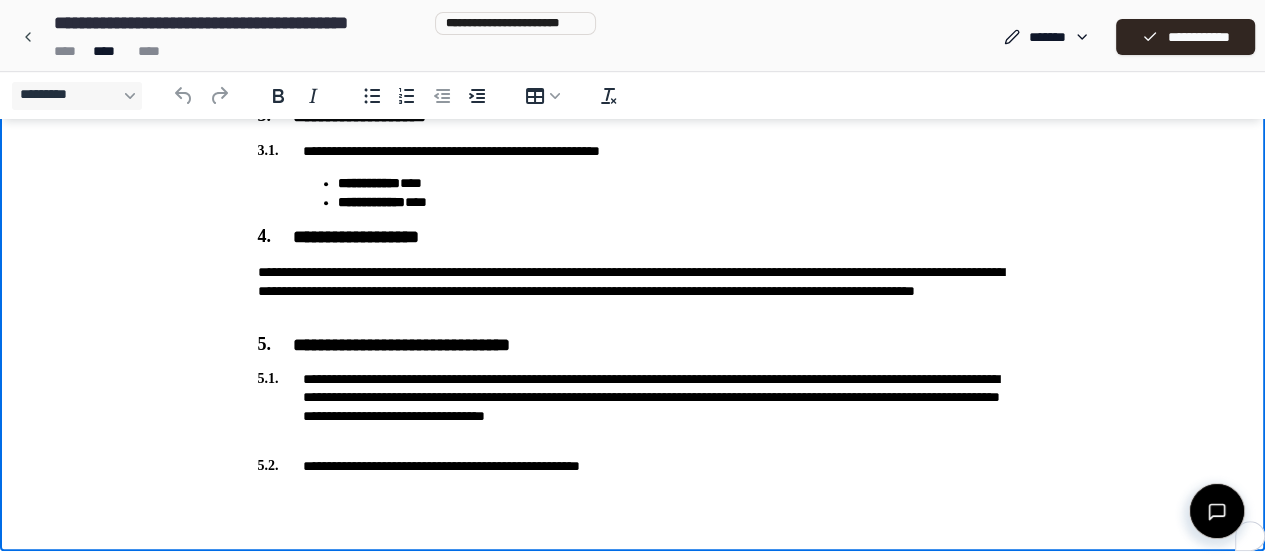 click on "**********" at bounding box center (633, 406) 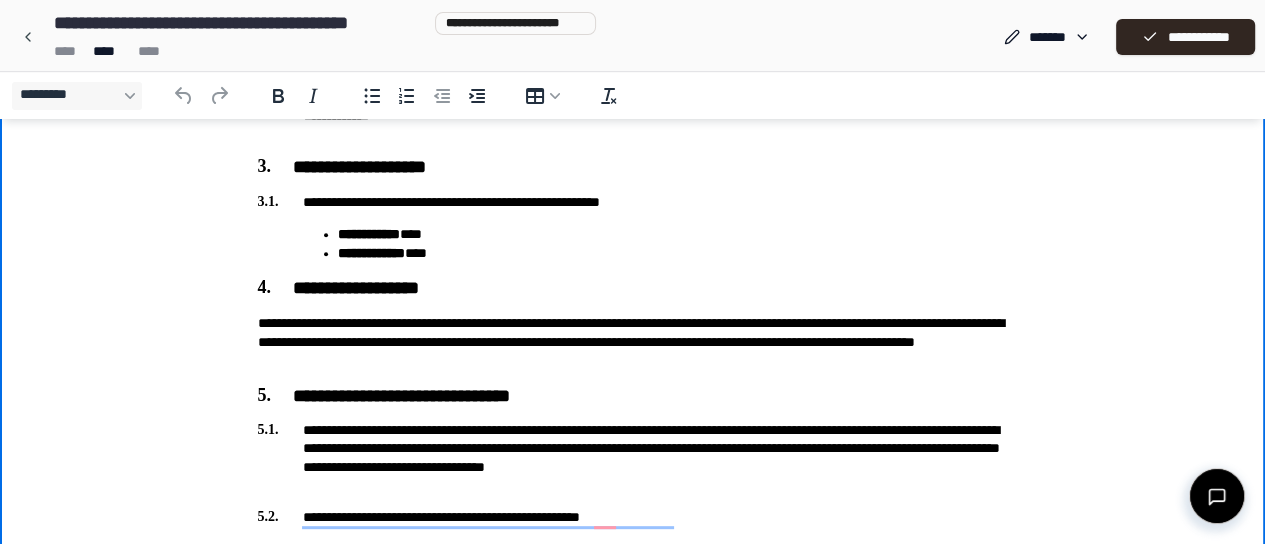 scroll, scrollTop: 665, scrollLeft: 0, axis: vertical 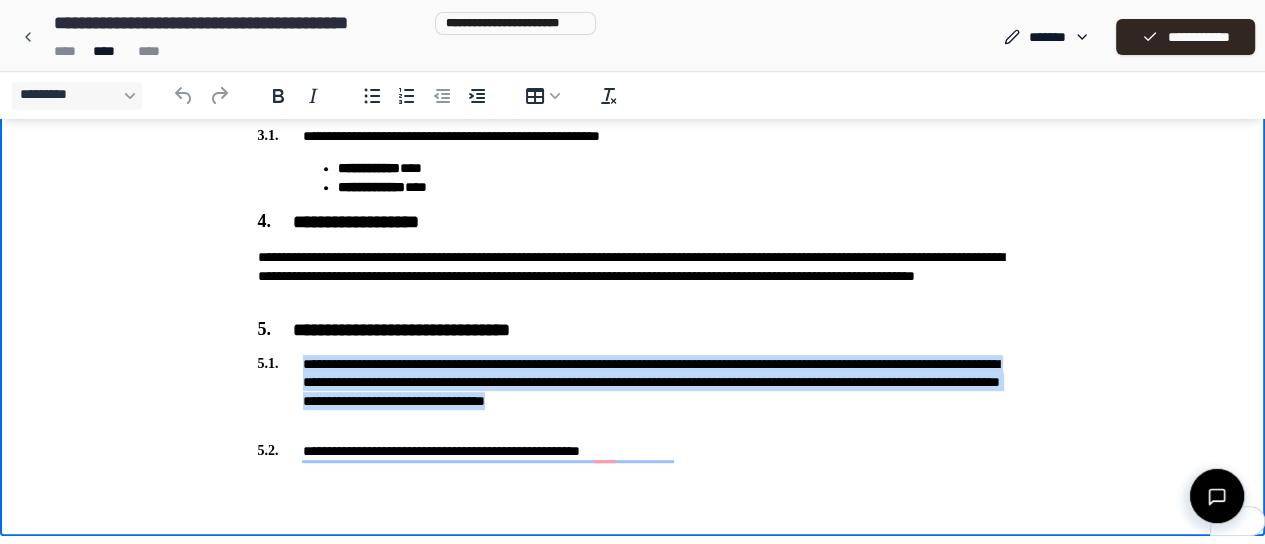 drag, startPoint x: 481, startPoint y: 421, endPoint x: 304, endPoint y: 365, distance: 185.64752 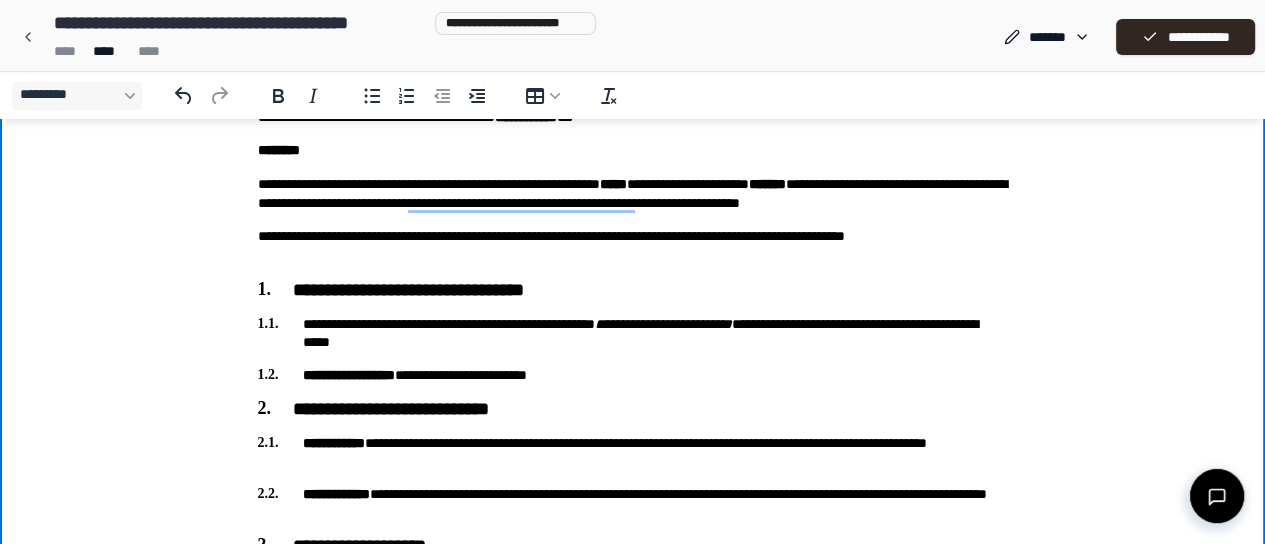 scroll, scrollTop: 210, scrollLeft: 0, axis: vertical 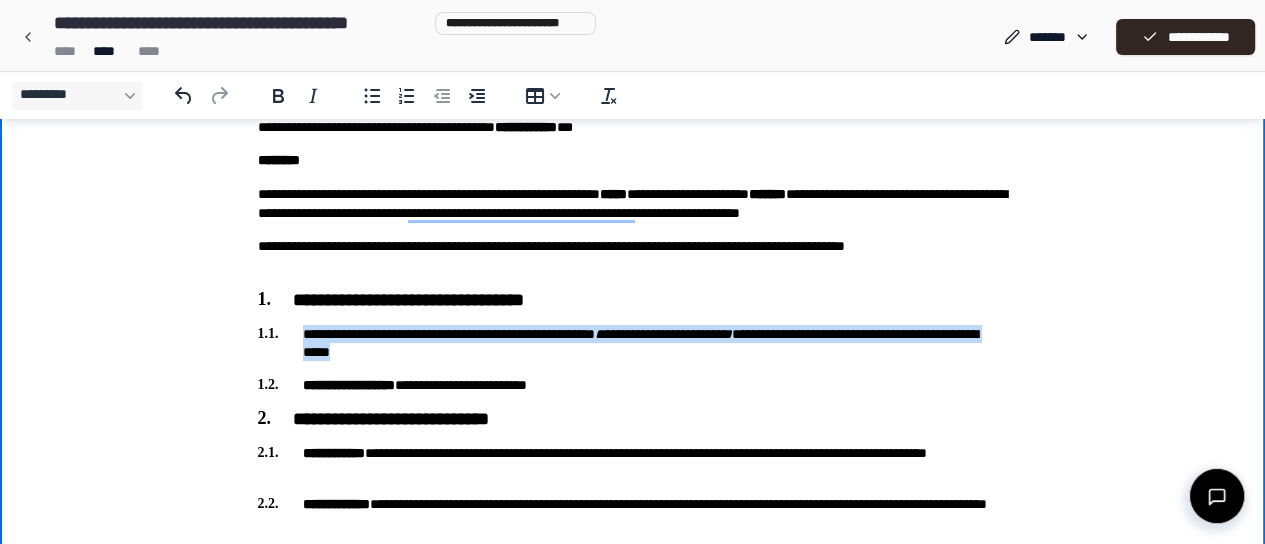 drag, startPoint x: 625, startPoint y: 355, endPoint x: 303, endPoint y: 333, distance: 322.75067 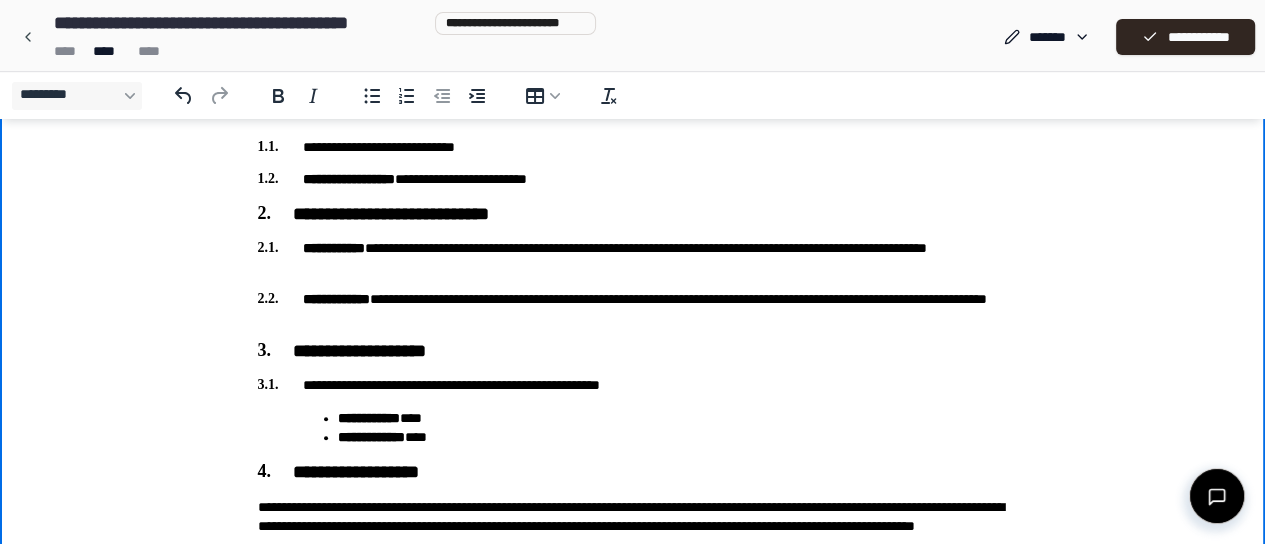 scroll, scrollTop: 410, scrollLeft: 0, axis: vertical 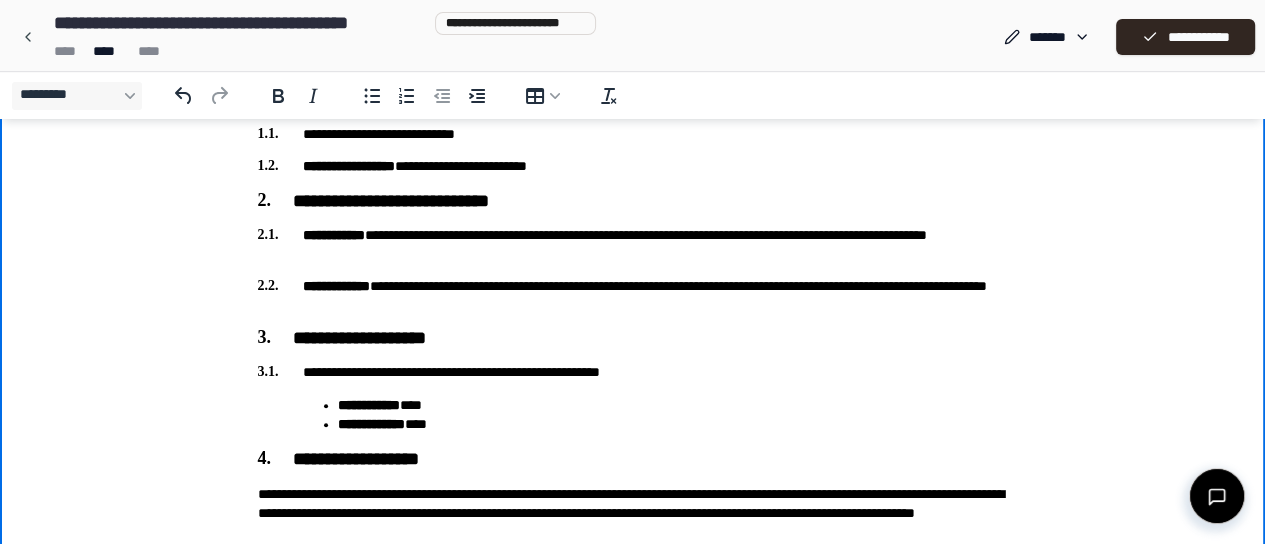 click on "**********" at bounding box center [633, 166] 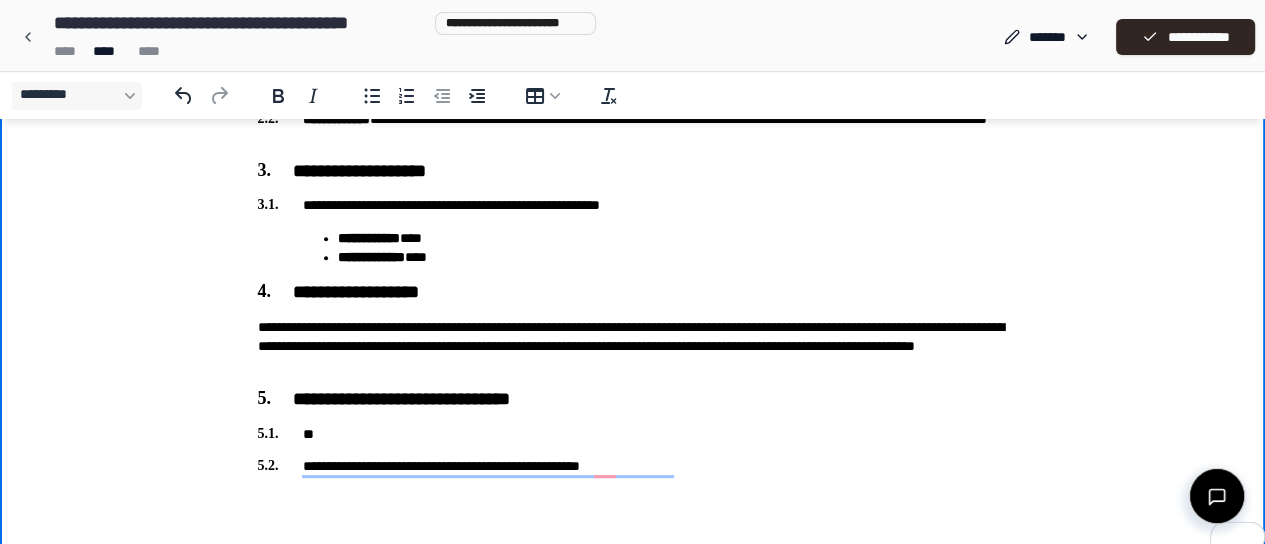 scroll, scrollTop: 592, scrollLeft: 0, axis: vertical 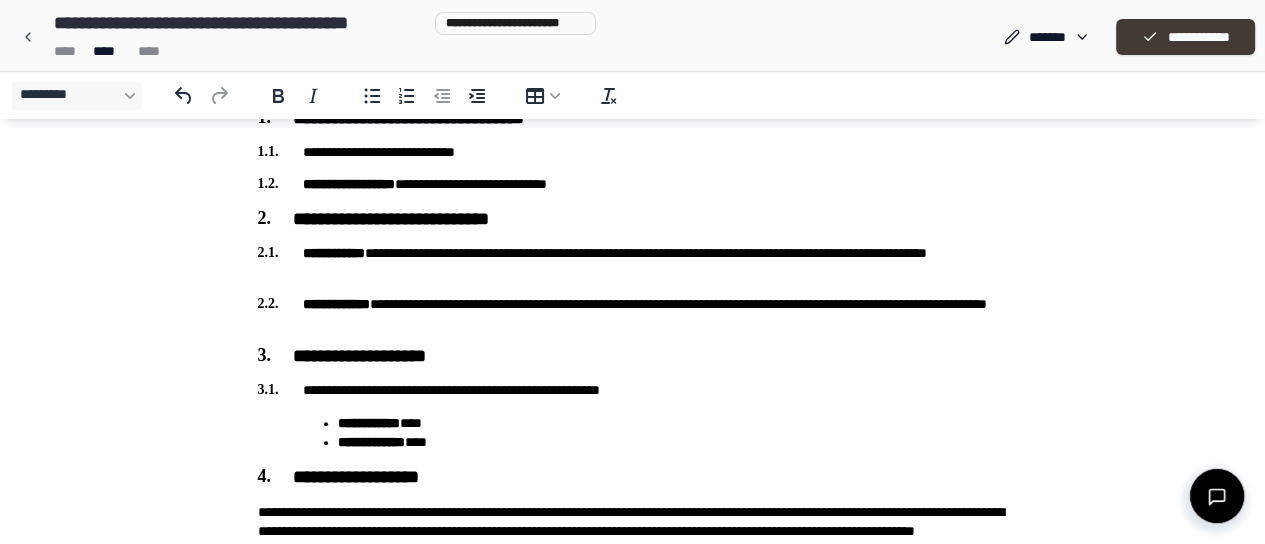 click on "**********" at bounding box center (1185, 37) 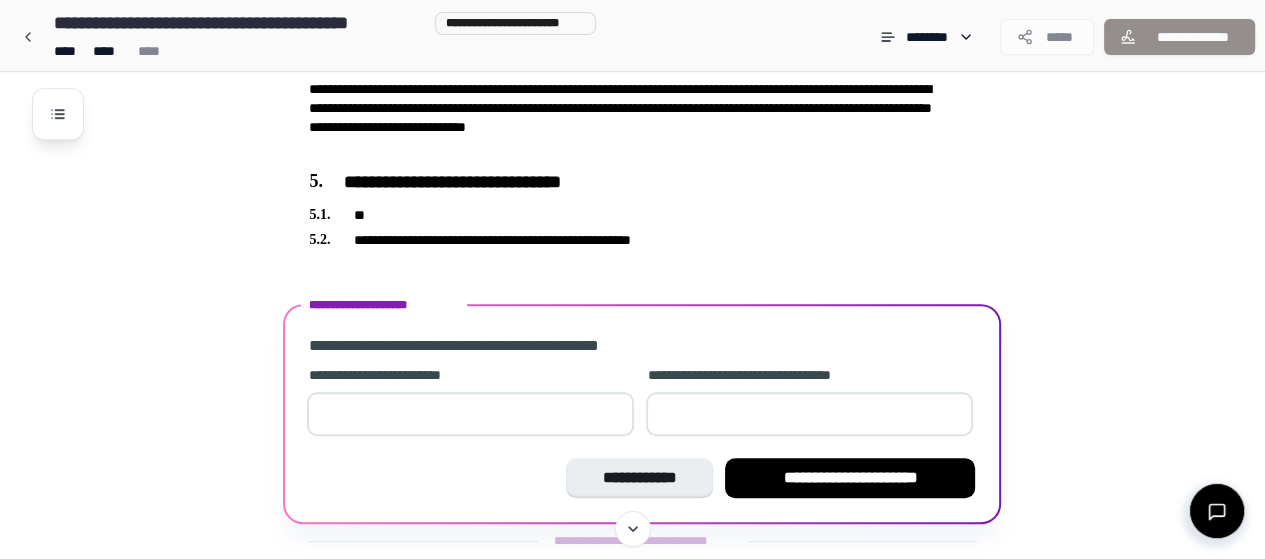 scroll, scrollTop: 938, scrollLeft: 0, axis: vertical 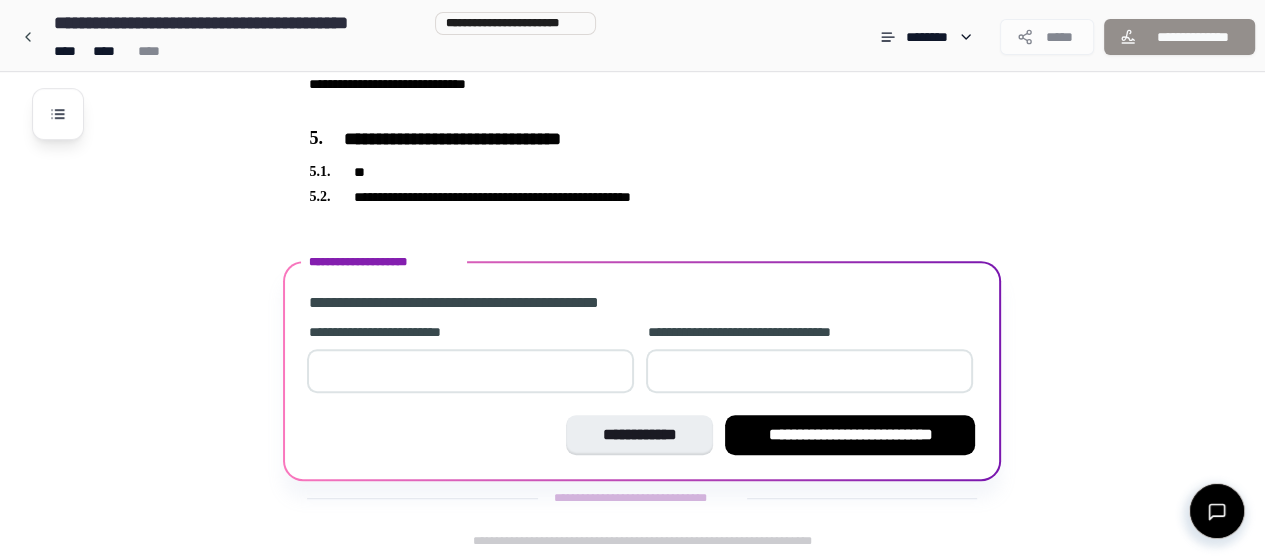click on "**" at bounding box center [470, 371] 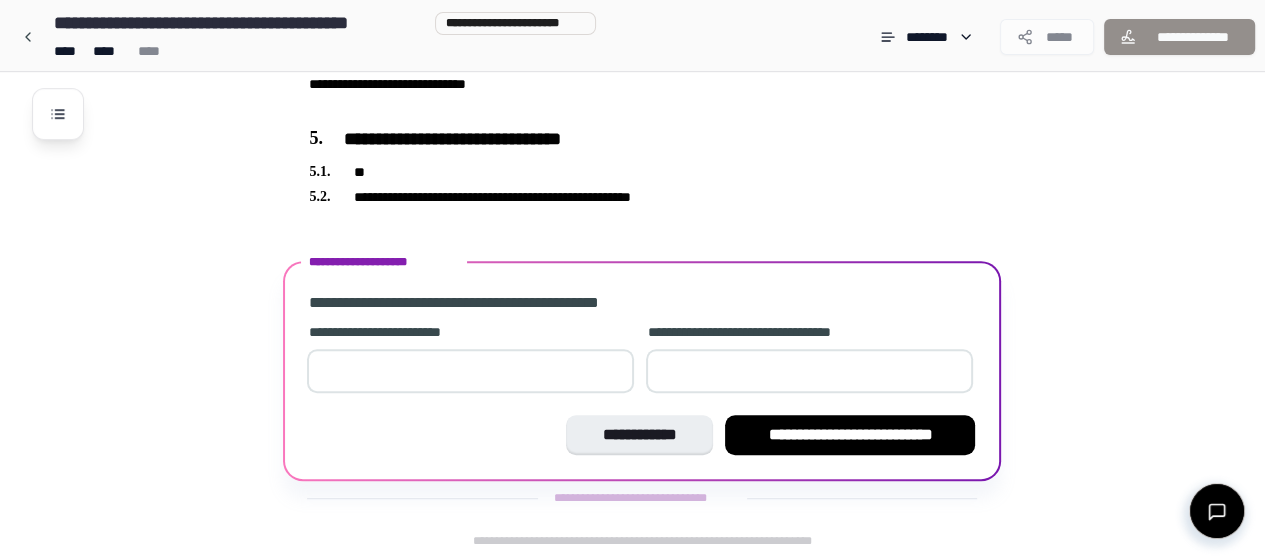 click on "*" at bounding box center (470, 371) 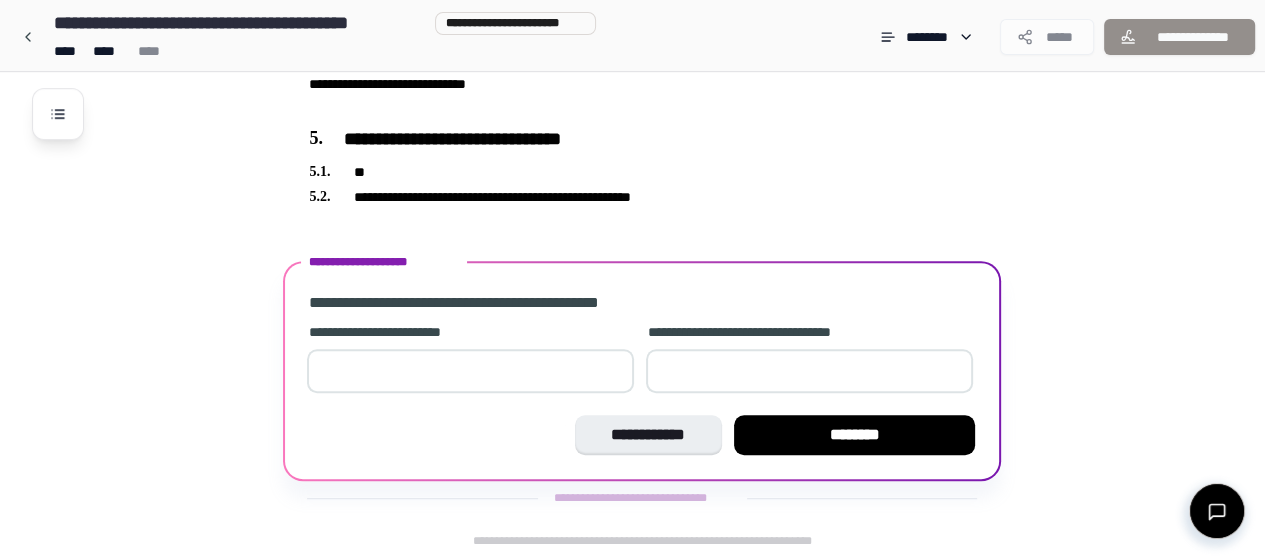 click on "*" at bounding box center (809, 371) 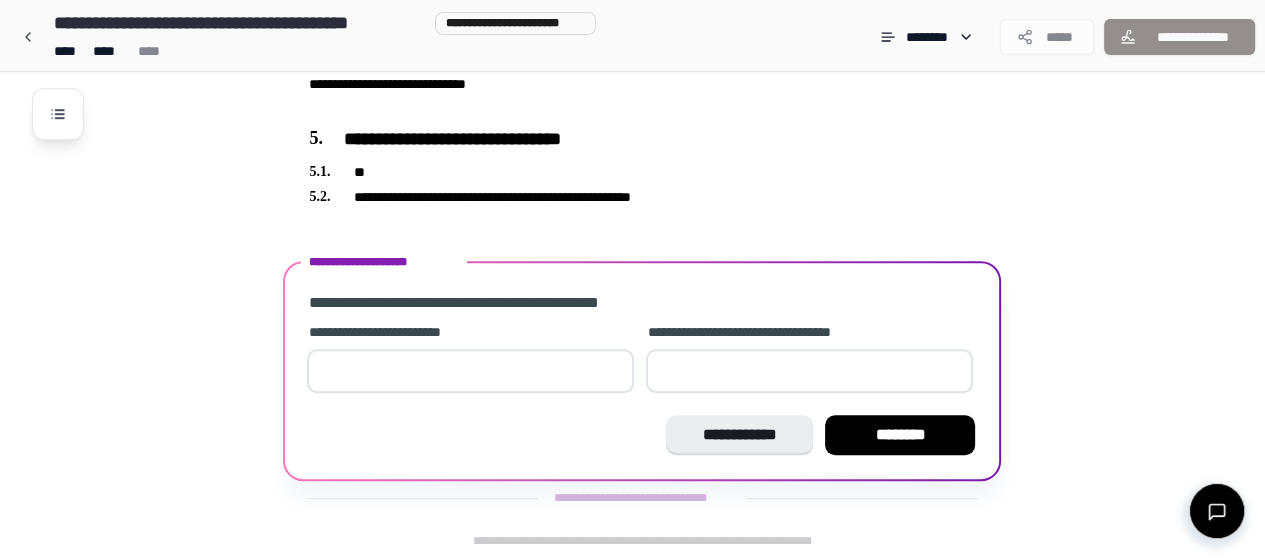 click on "**" at bounding box center [809, 371] 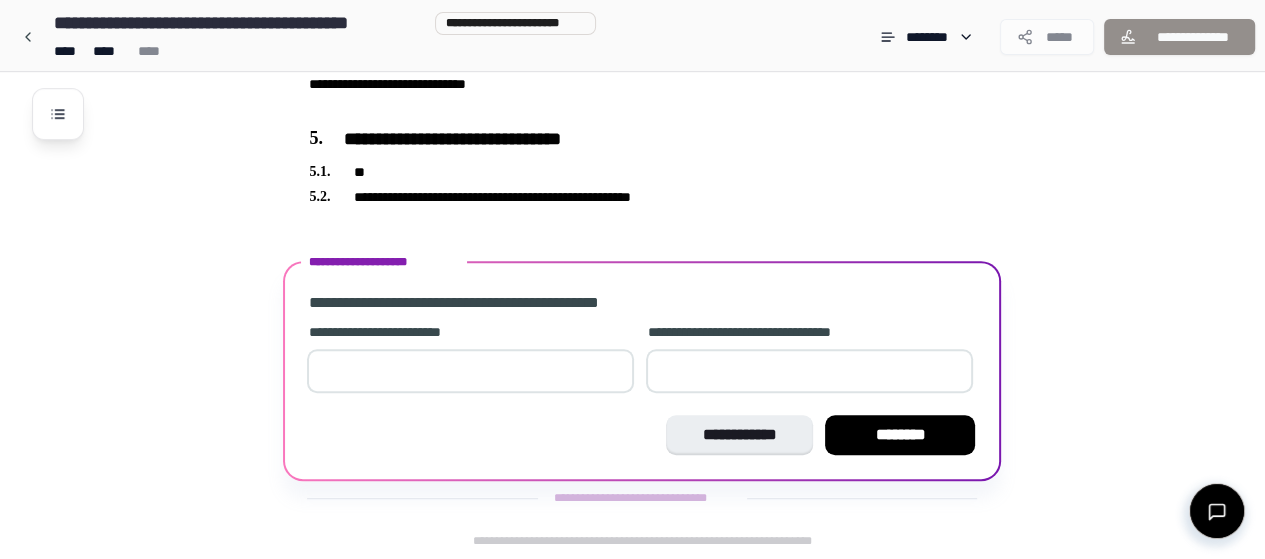 click on "********" at bounding box center [900, 435] 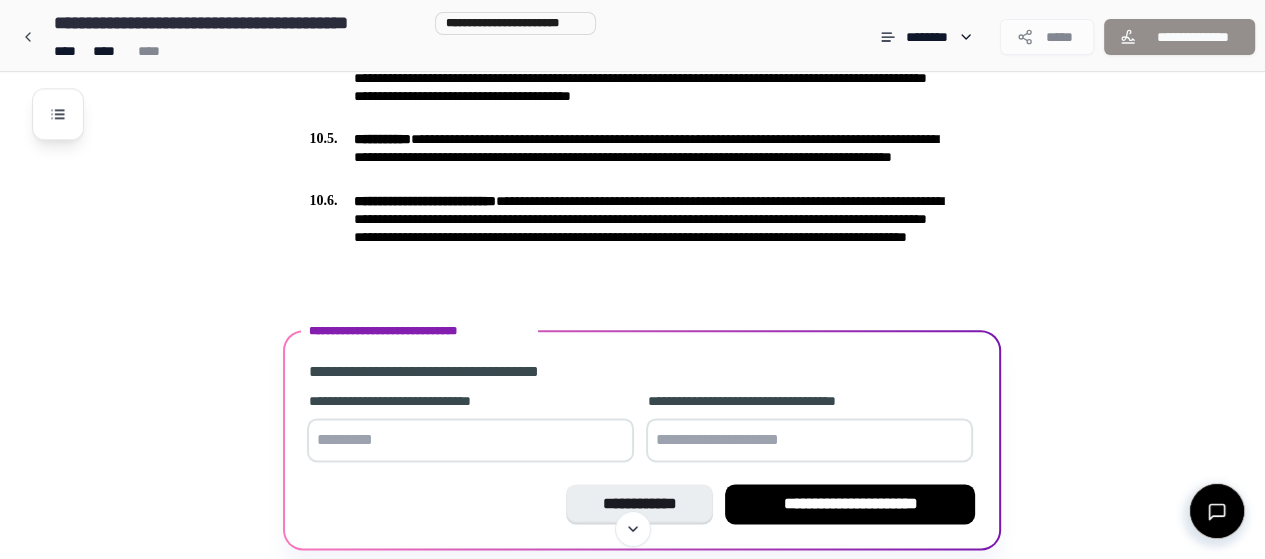 scroll, scrollTop: 2096, scrollLeft: 0, axis: vertical 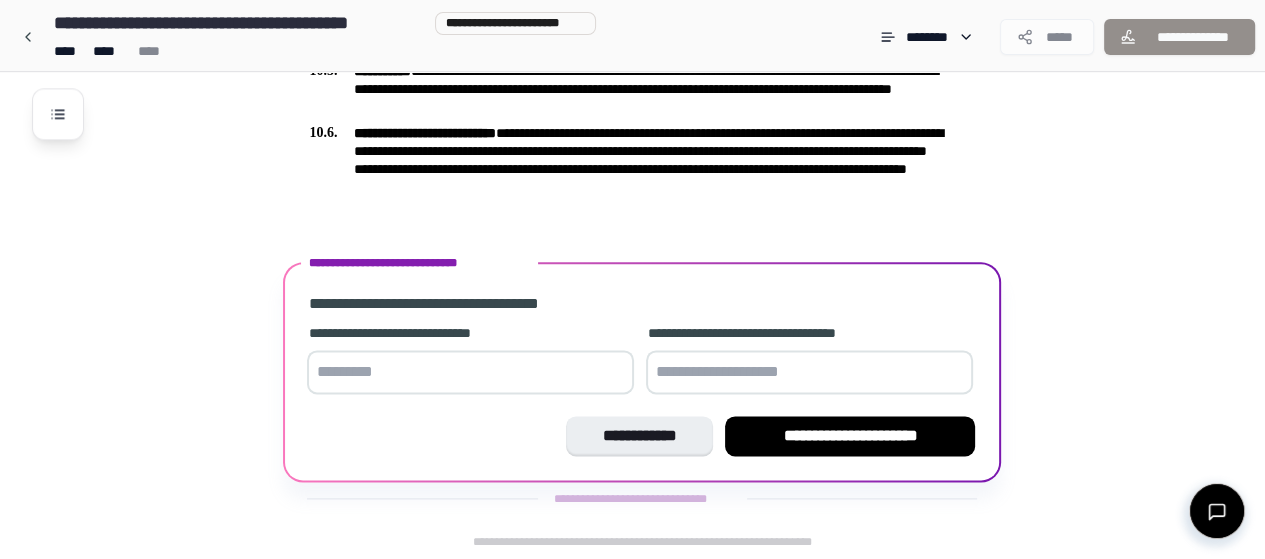 type 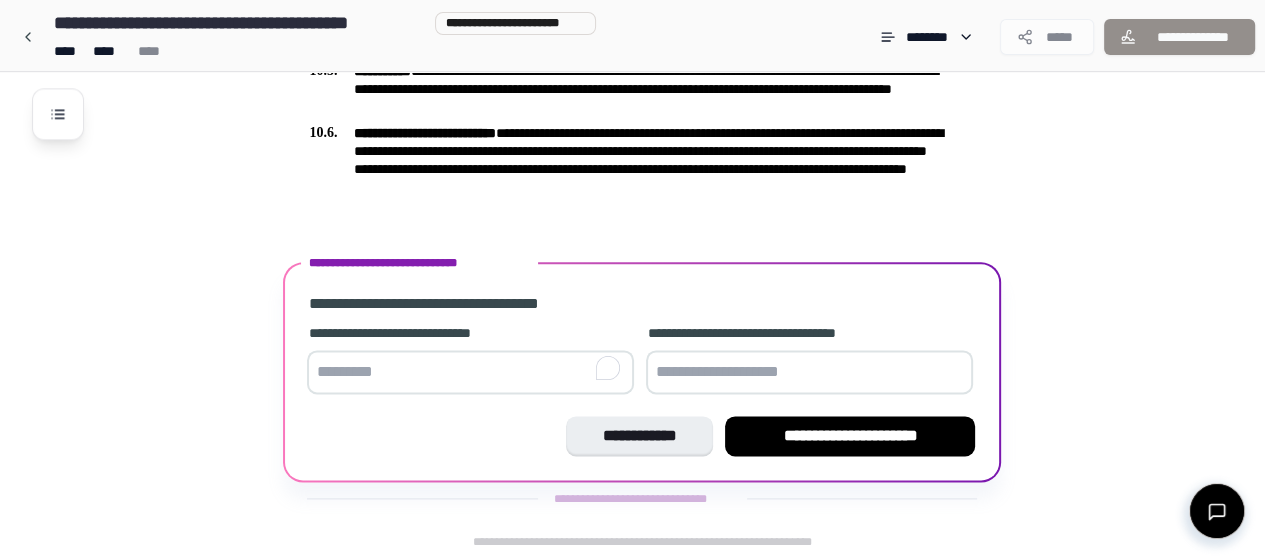 type on "*********" 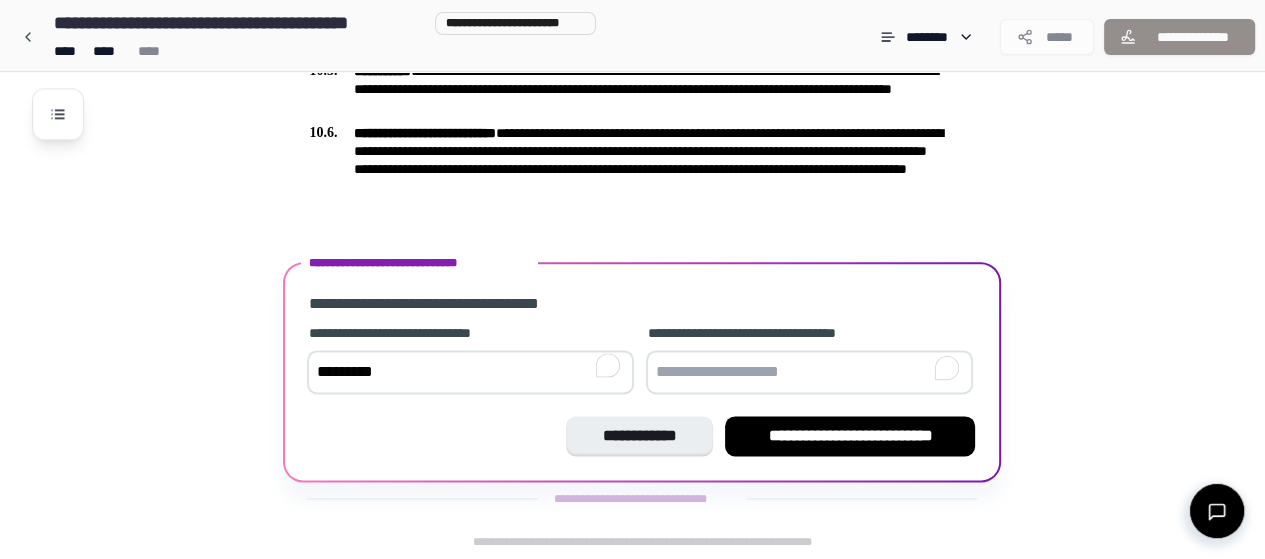 click at bounding box center [809, 372] 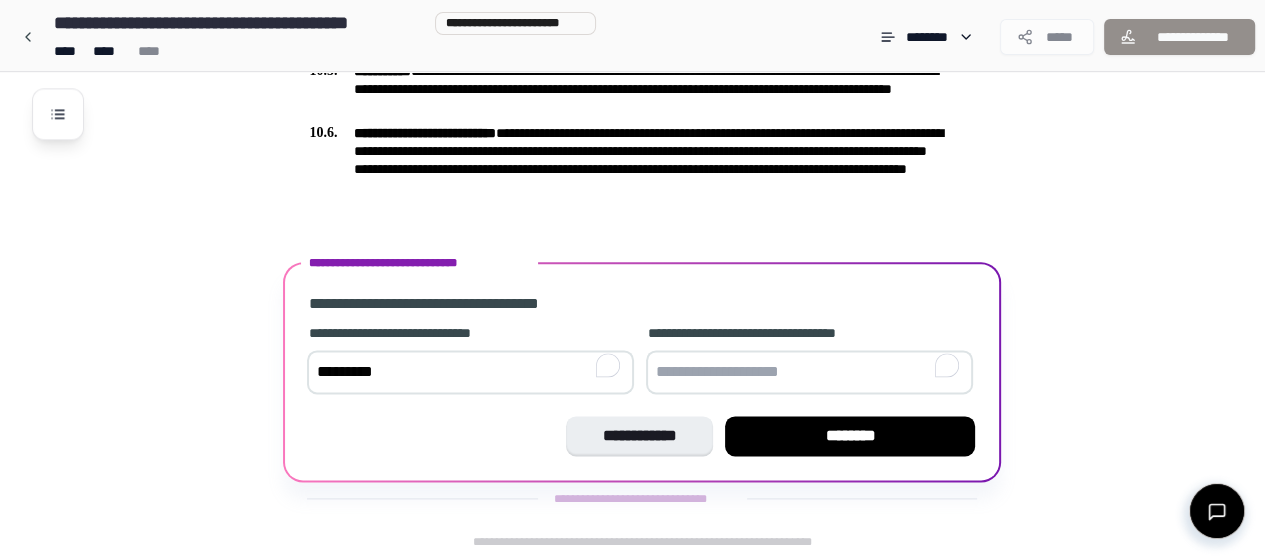 type on "**********" 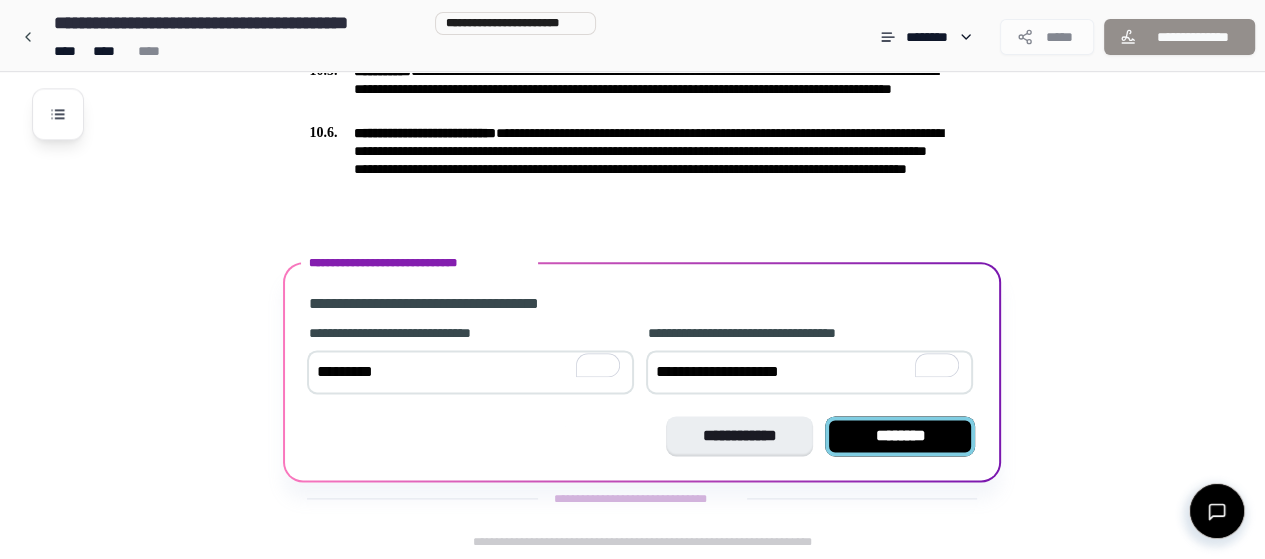 click on "********" at bounding box center [900, 436] 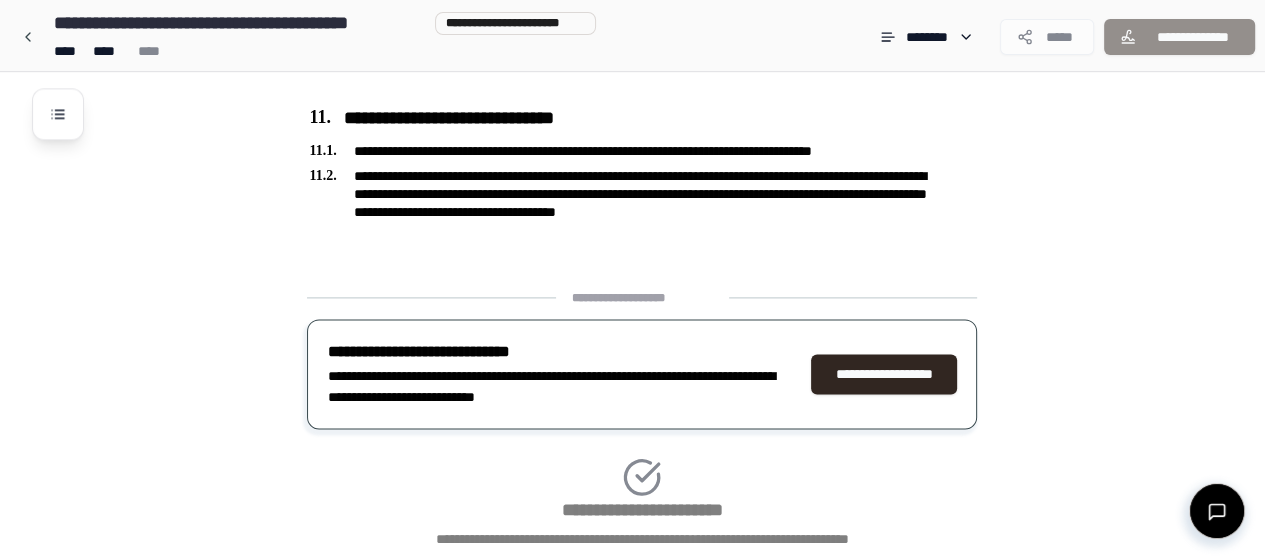 scroll, scrollTop: 2359, scrollLeft: 0, axis: vertical 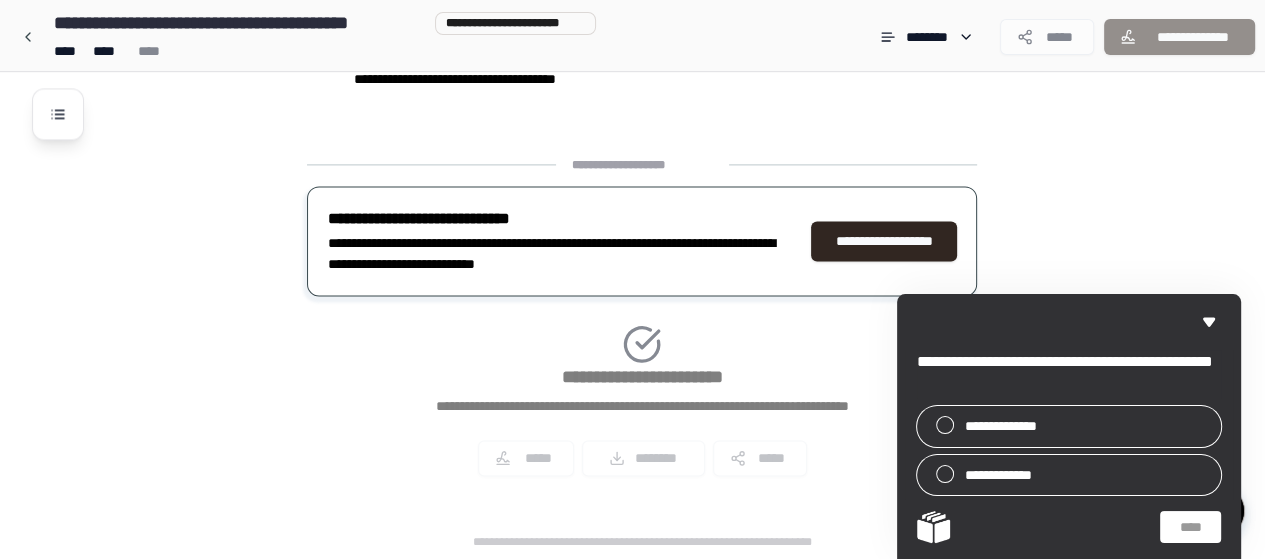 click on "**********" at bounding box center [658, -864] 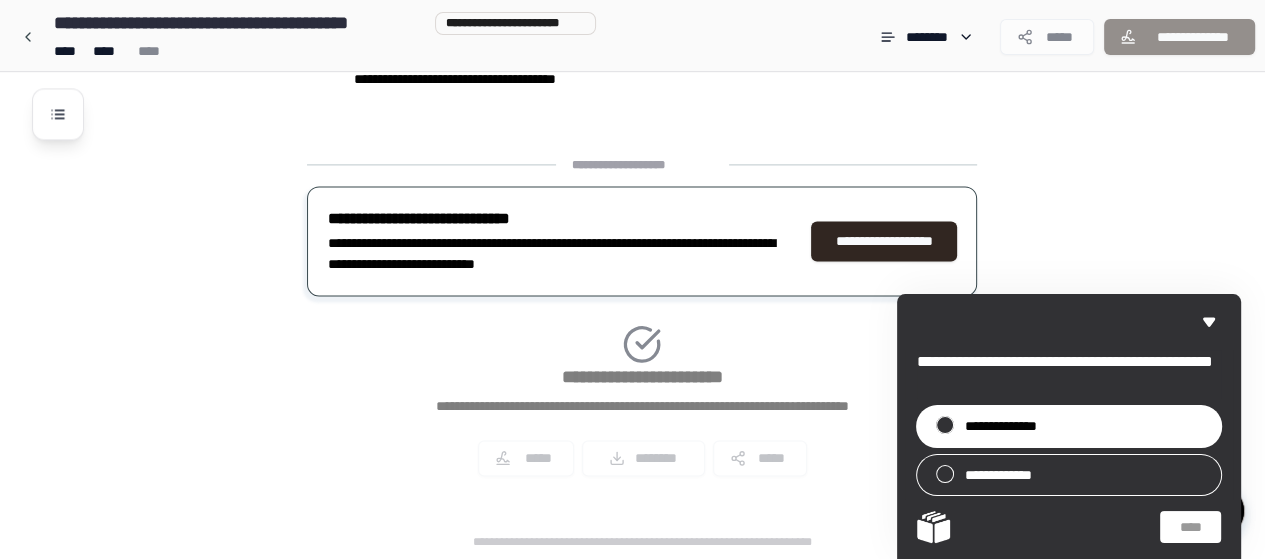 click on "**********" at bounding box center [1010, 426] 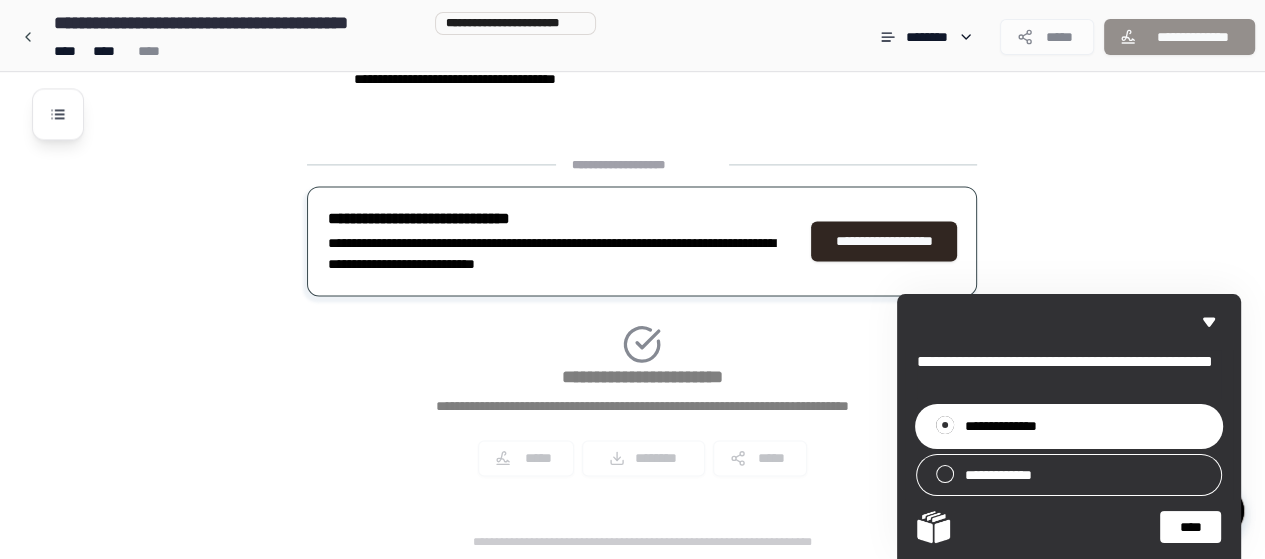 click on "****" at bounding box center [1190, 527] 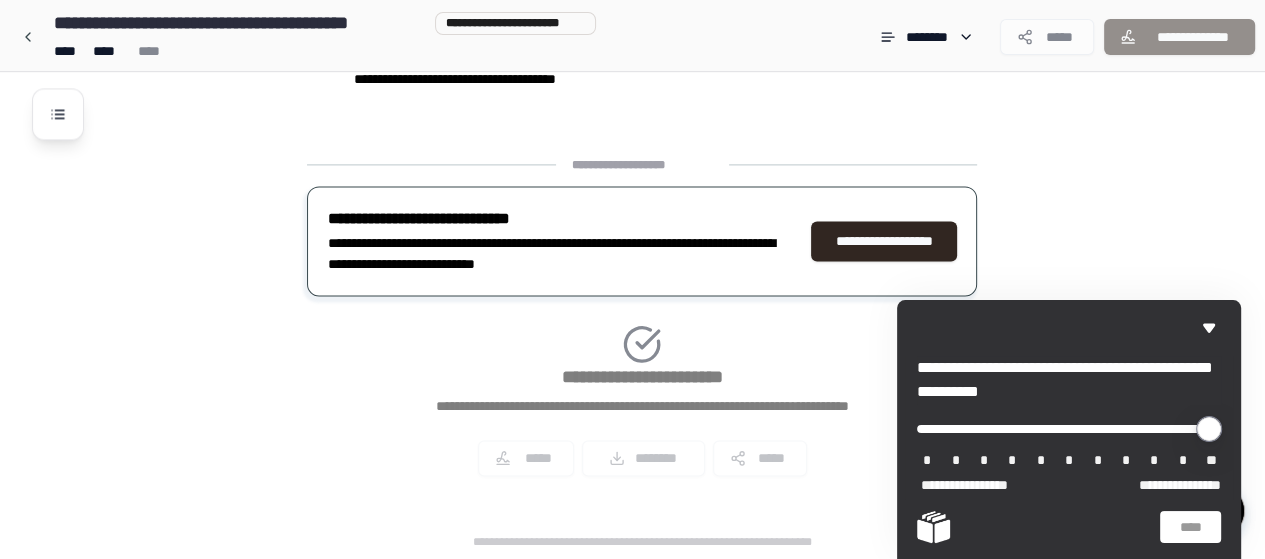 type on "**" 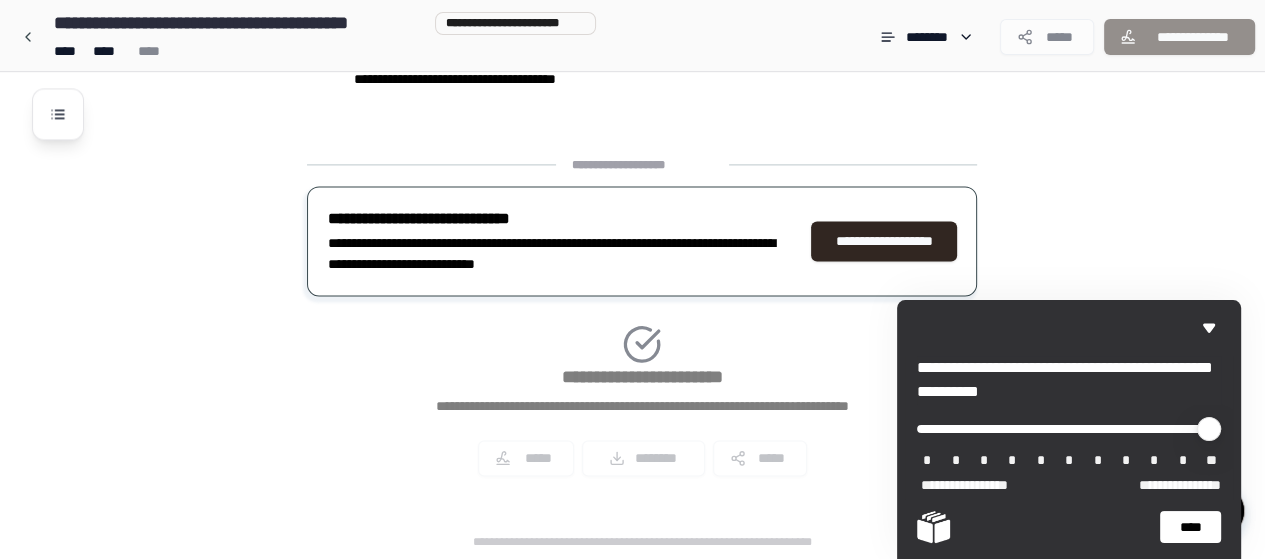 click on "****" at bounding box center (1190, 527) 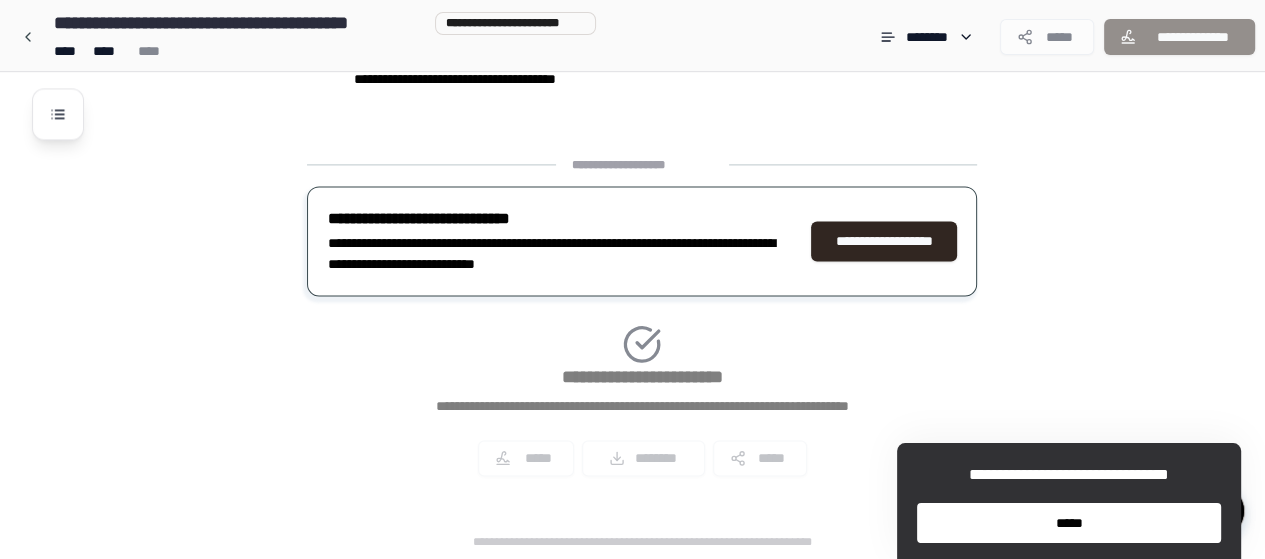click on "*****" at bounding box center [1069, 523] 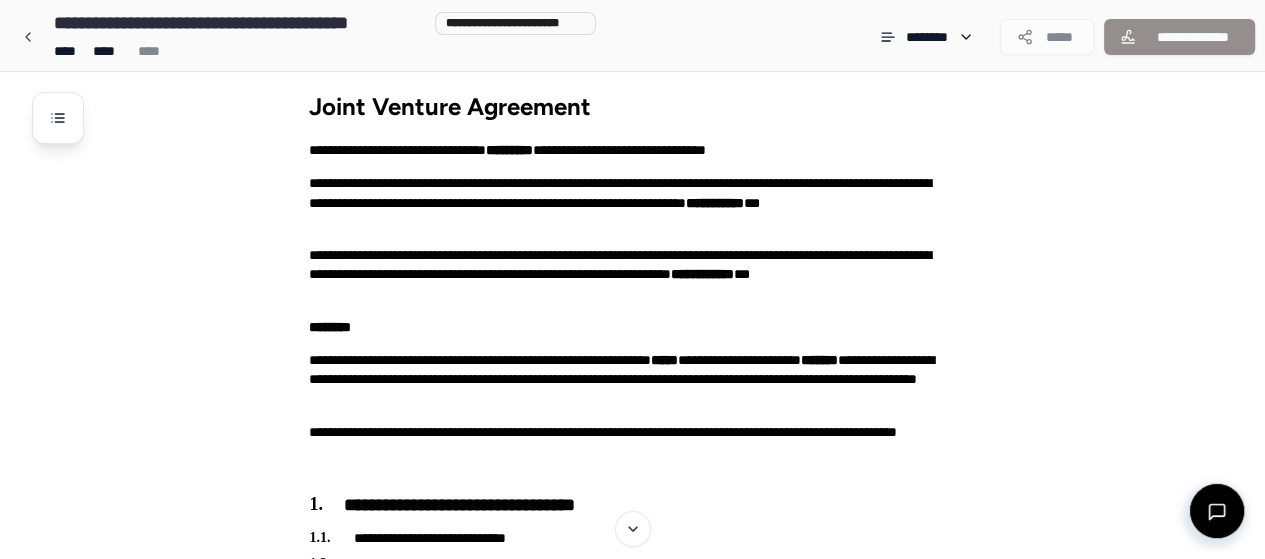 scroll, scrollTop: 0, scrollLeft: 0, axis: both 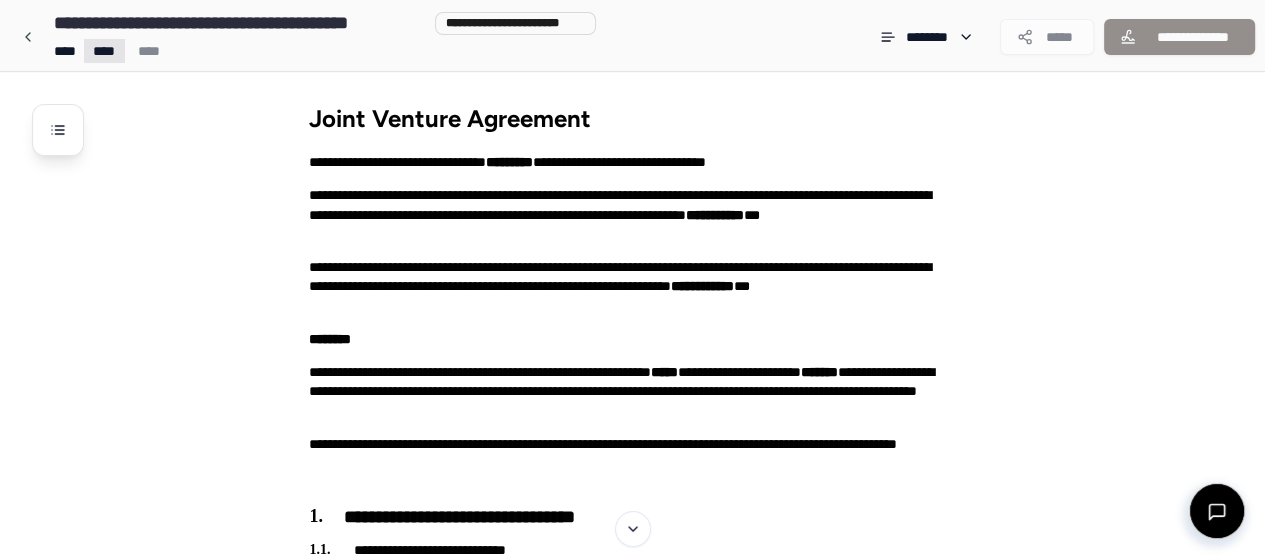 click on "**********" at bounding box center (632, 1459) 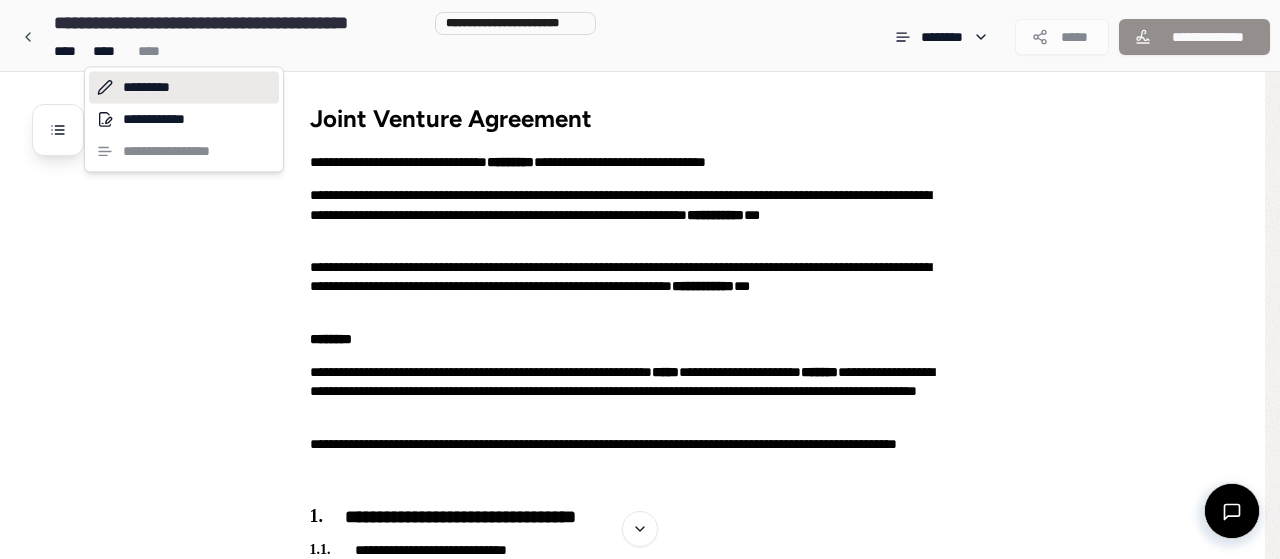 click on "*********" at bounding box center (184, 87) 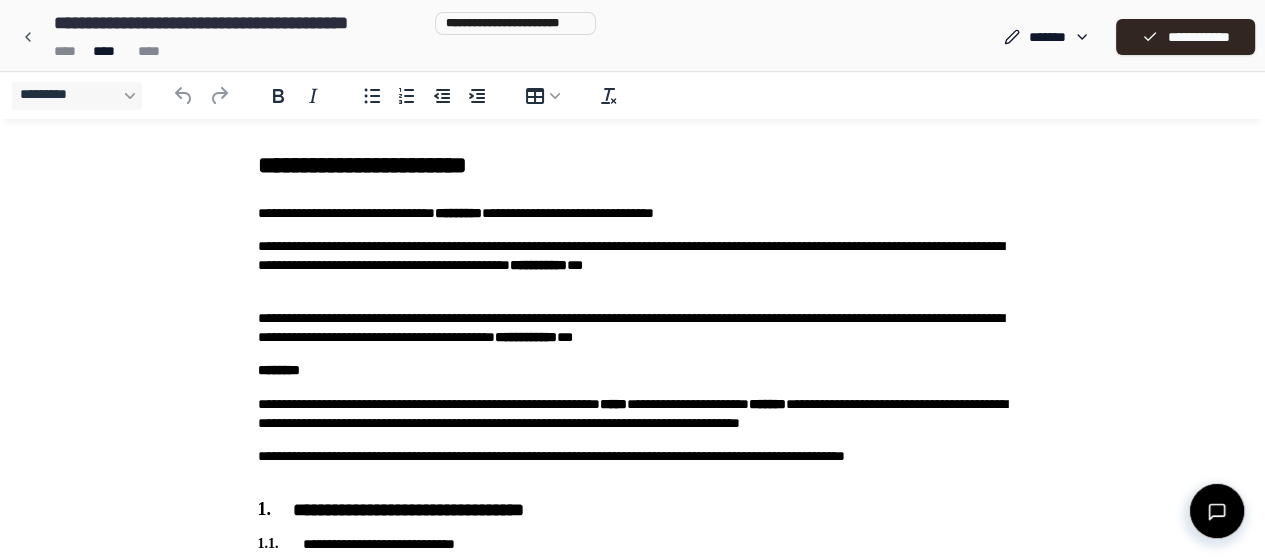 scroll, scrollTop: 0, scrollLeft: 0, axis: both 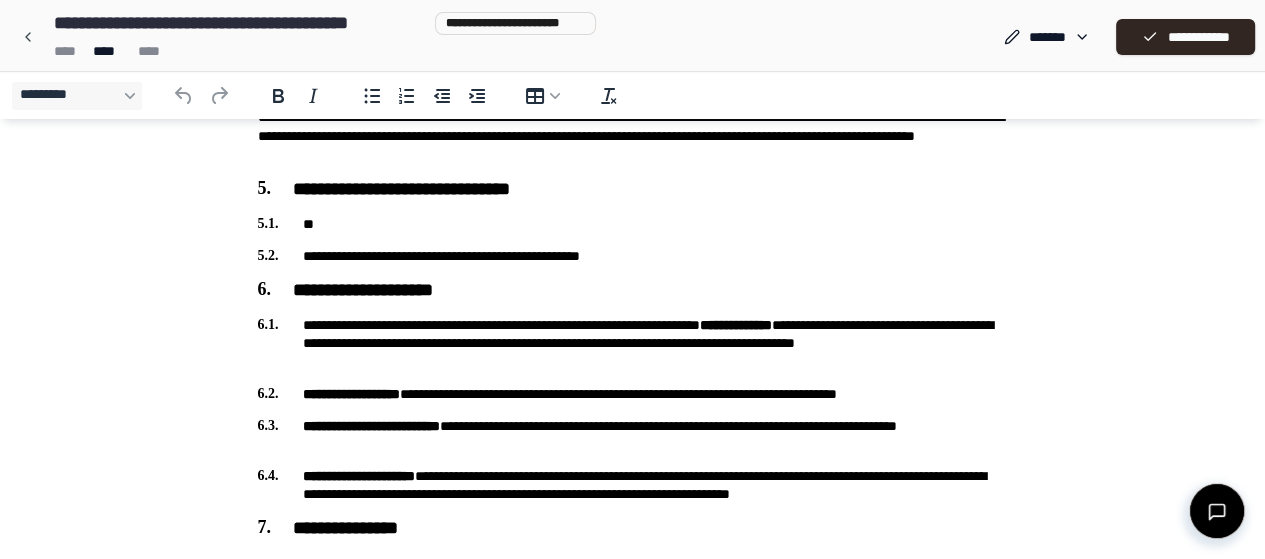 click on "**" at bounding box center [633, 224] 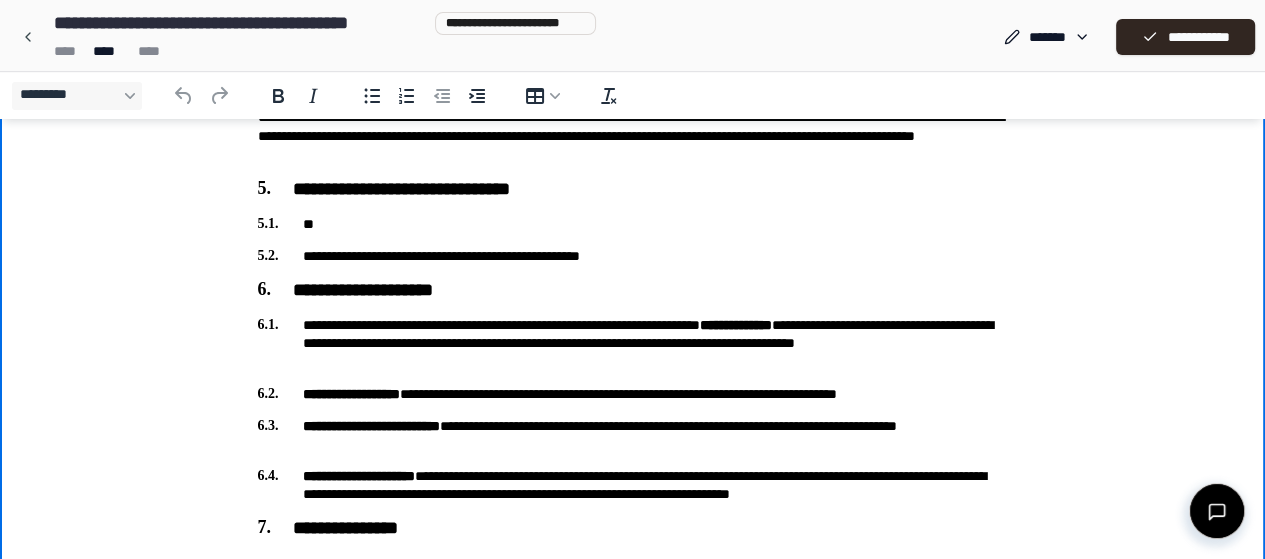 type 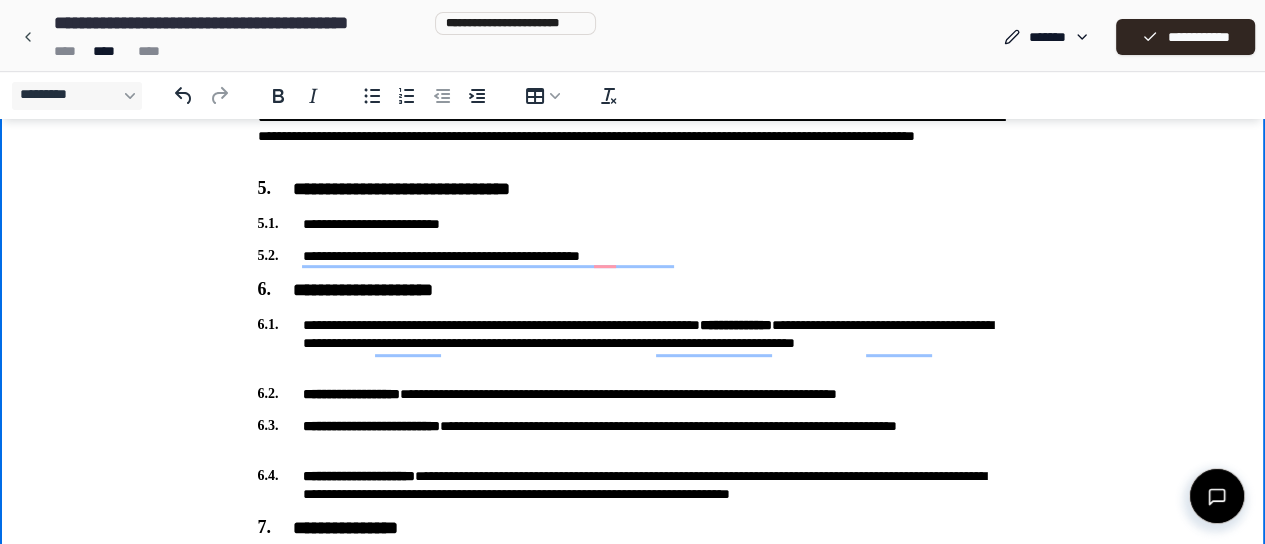 click on "**********" at bounding box center (633, 224) 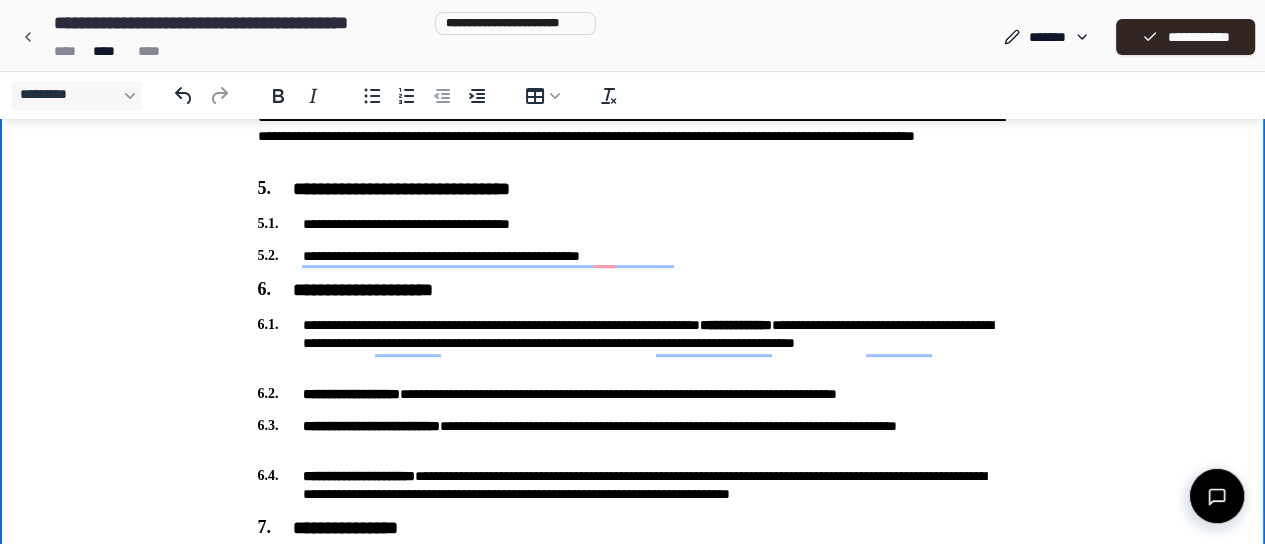 click on "**********" at bounding box center (633, 256) 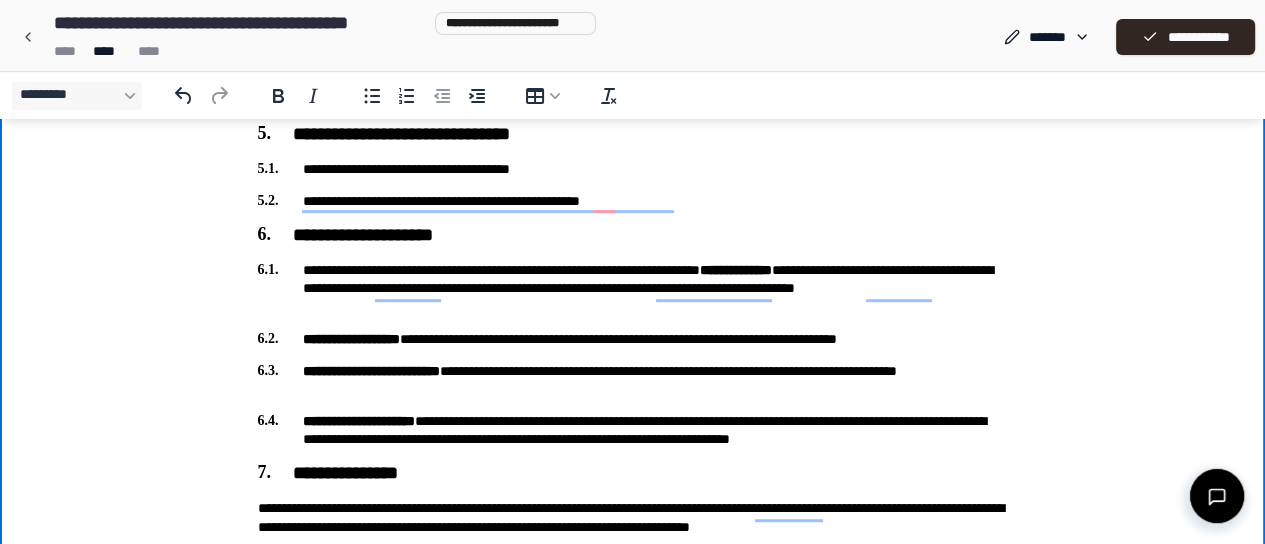 scroll, scrollTop: 848, scrollLeft: 0, axis: vertical 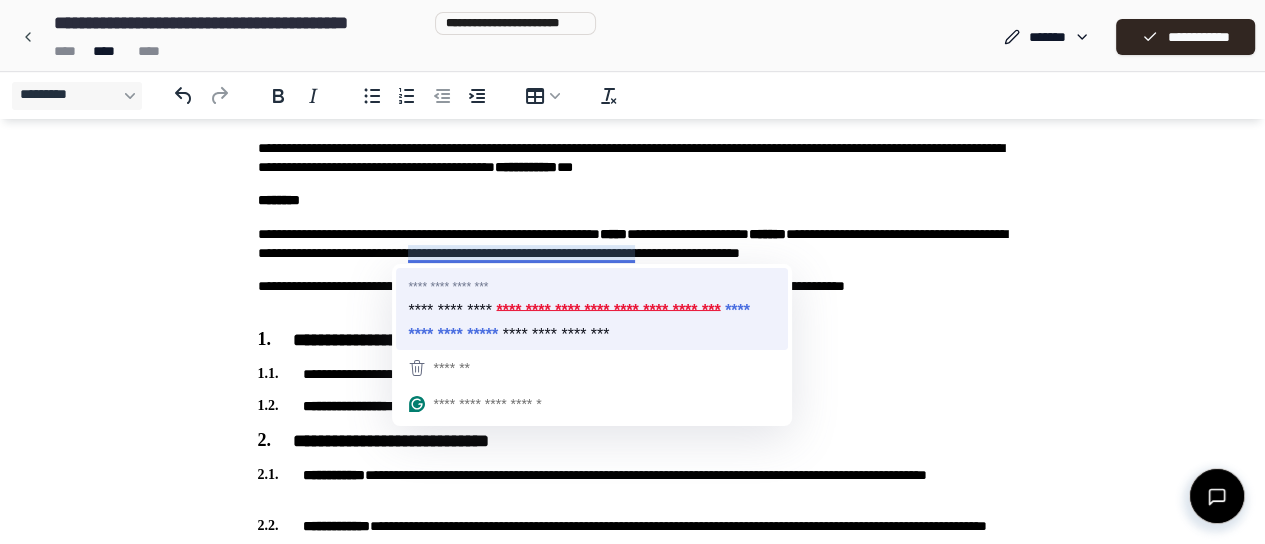 type 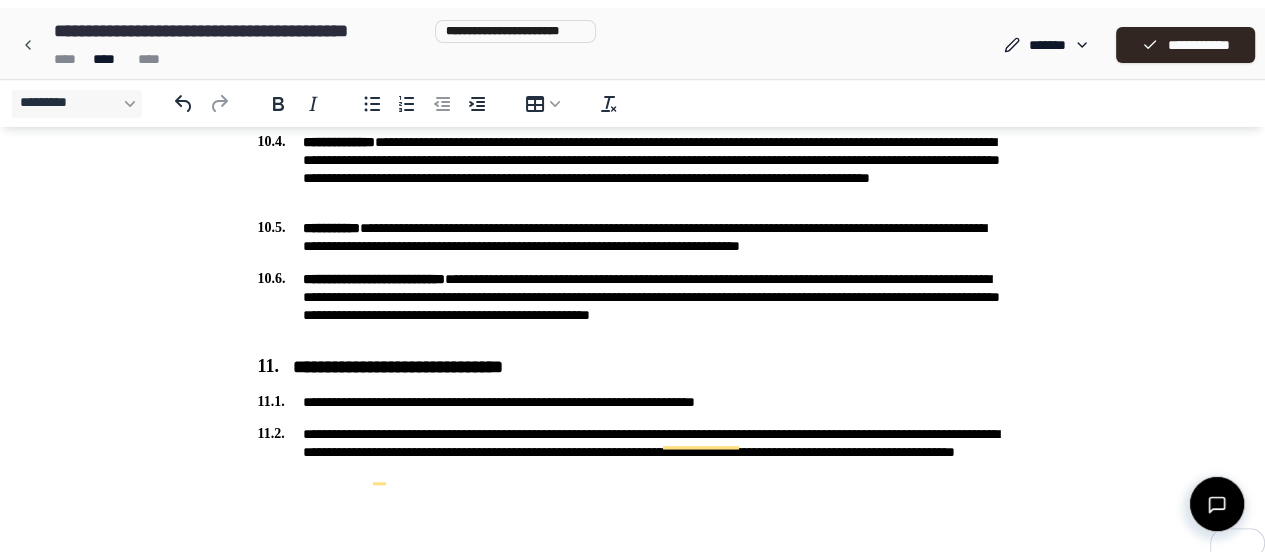 scroll, scrollTop: 1647, scrollLeft: 0, axis: vertical 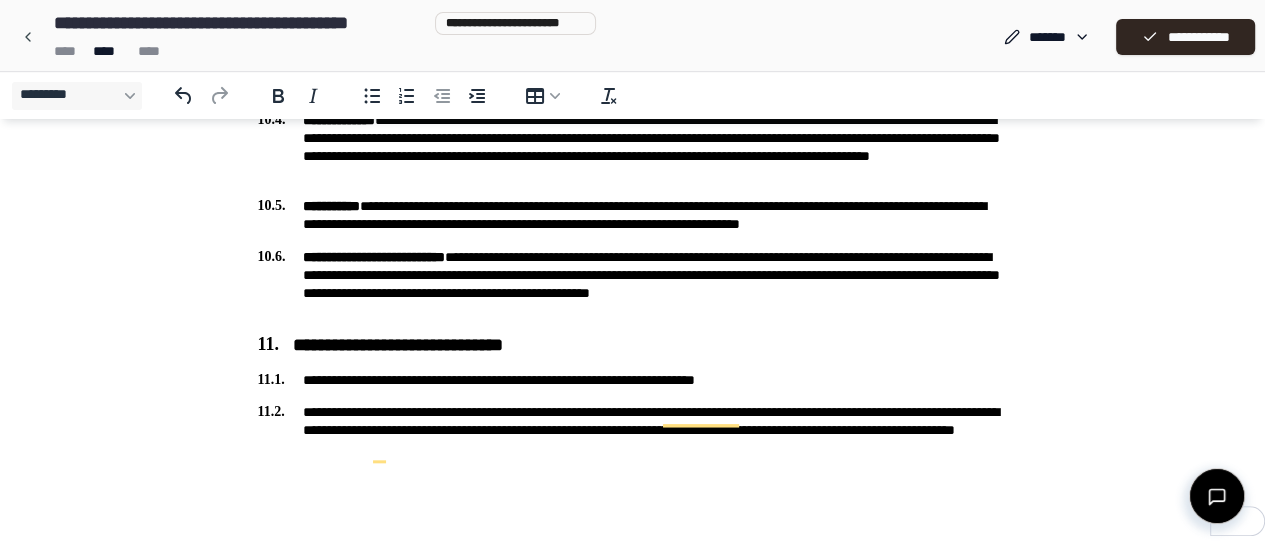 click on "**********" at bounding box center [239, 23] 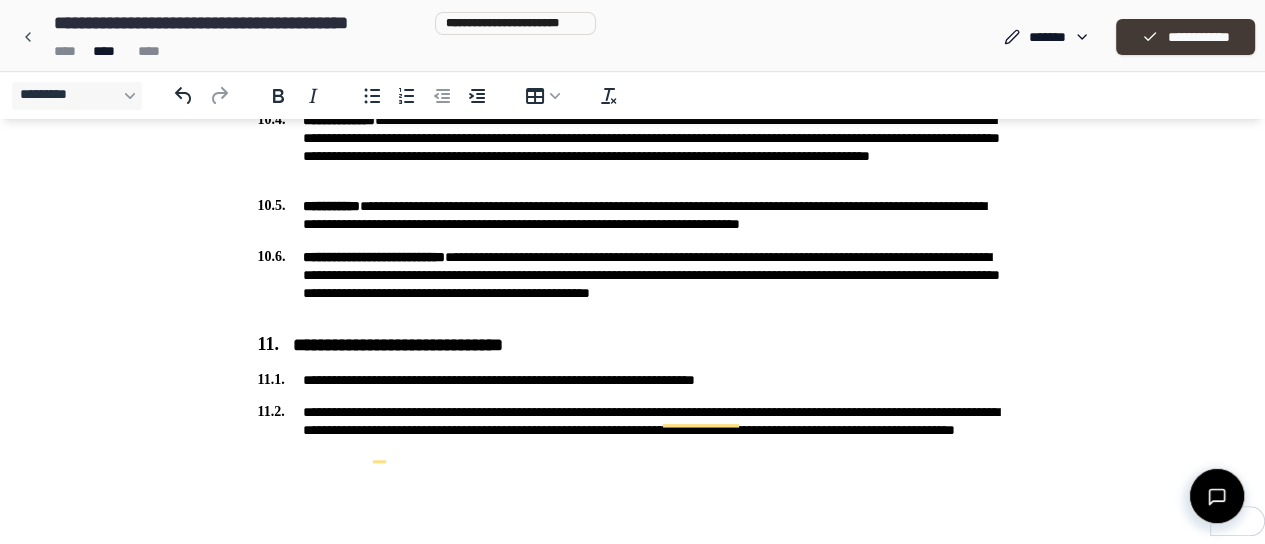 click on "**********" at bounding box center [1185, 37] 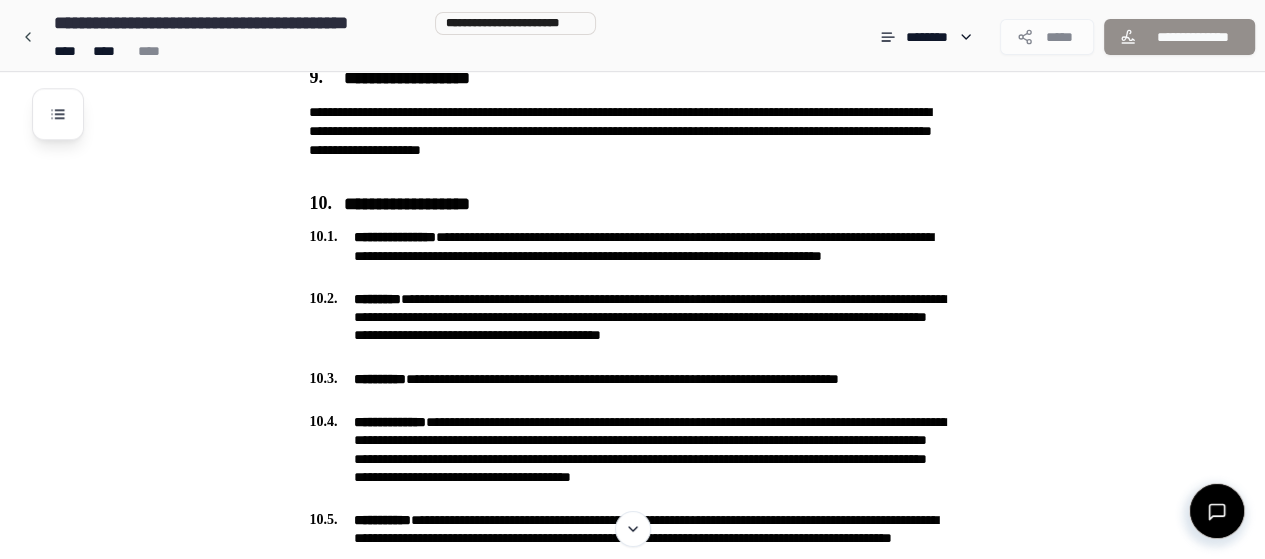 click on "**** **** ****" at bounding box center (321, 51) 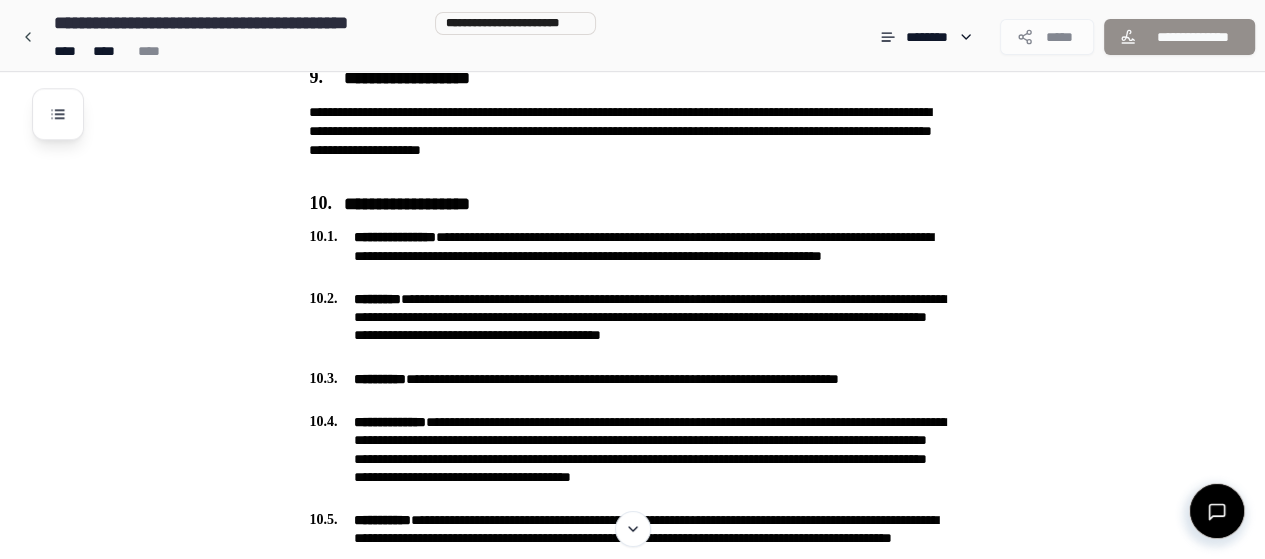 click on "**** **** ****" at bounding box center [321, 51] 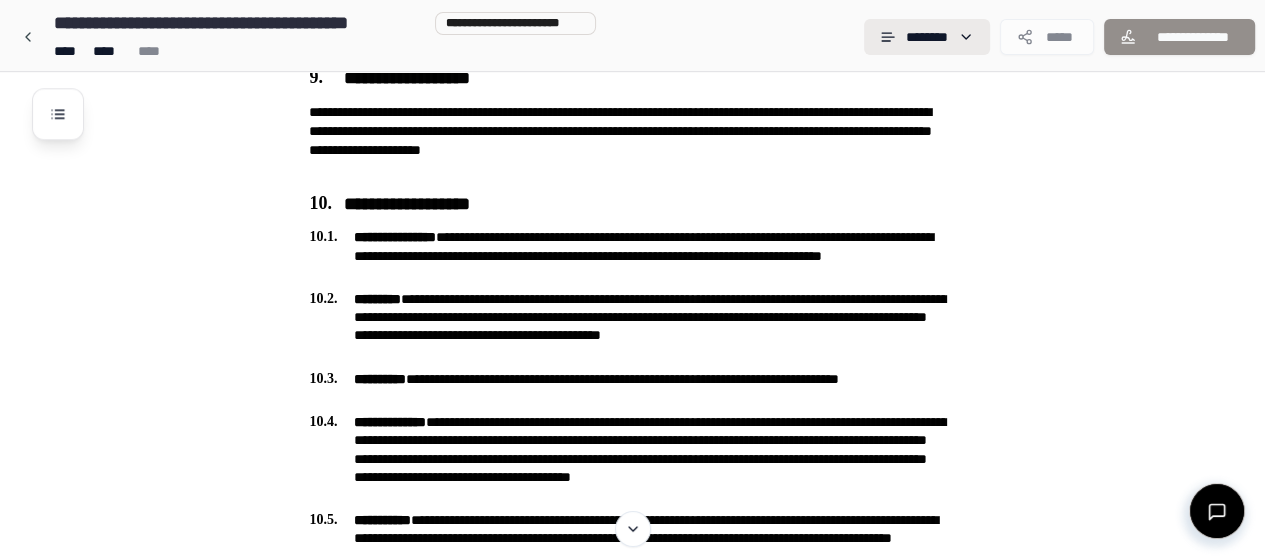 click on "**********" at bounding box center [632, -188] 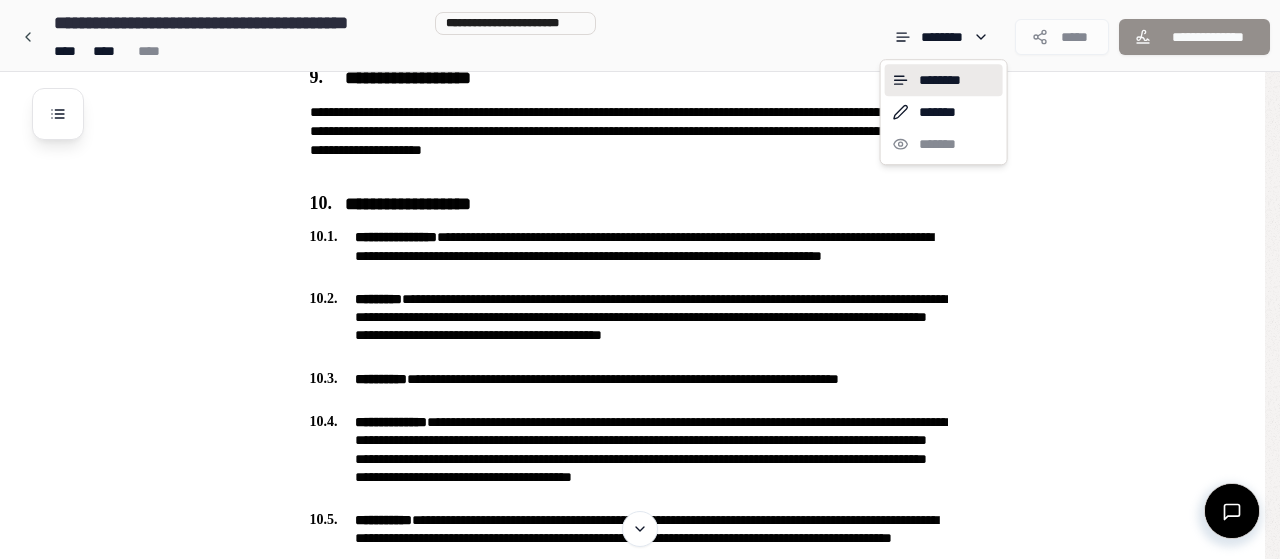 click on "******** ******* *******" at bounding box center (944, 112) 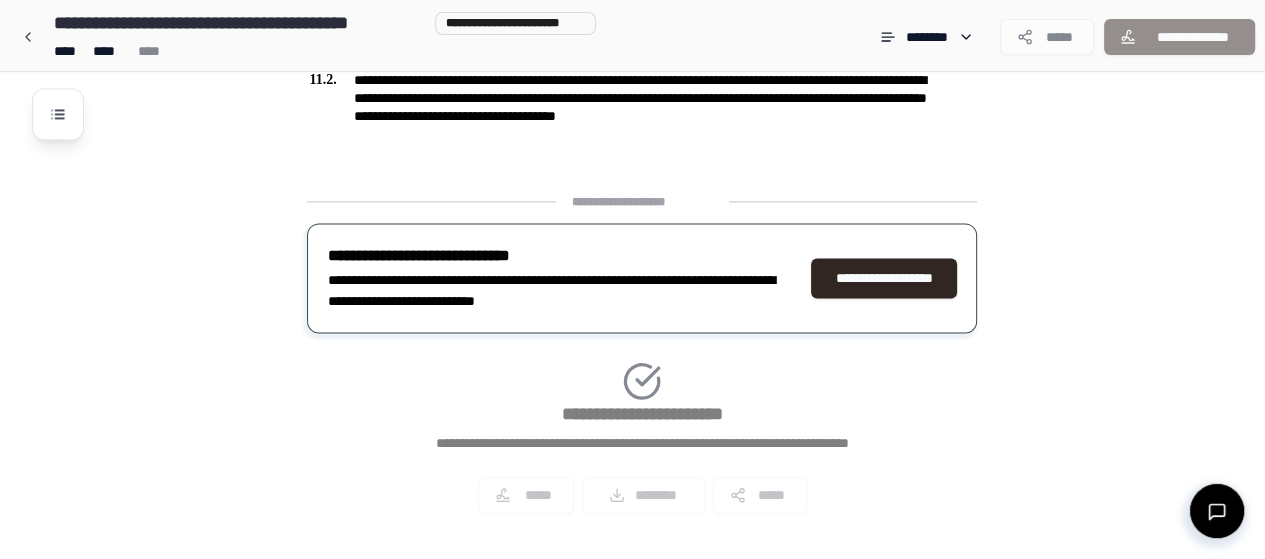 scroll, scrollTop: 2359, scrollLeft: 0, axis: vertical 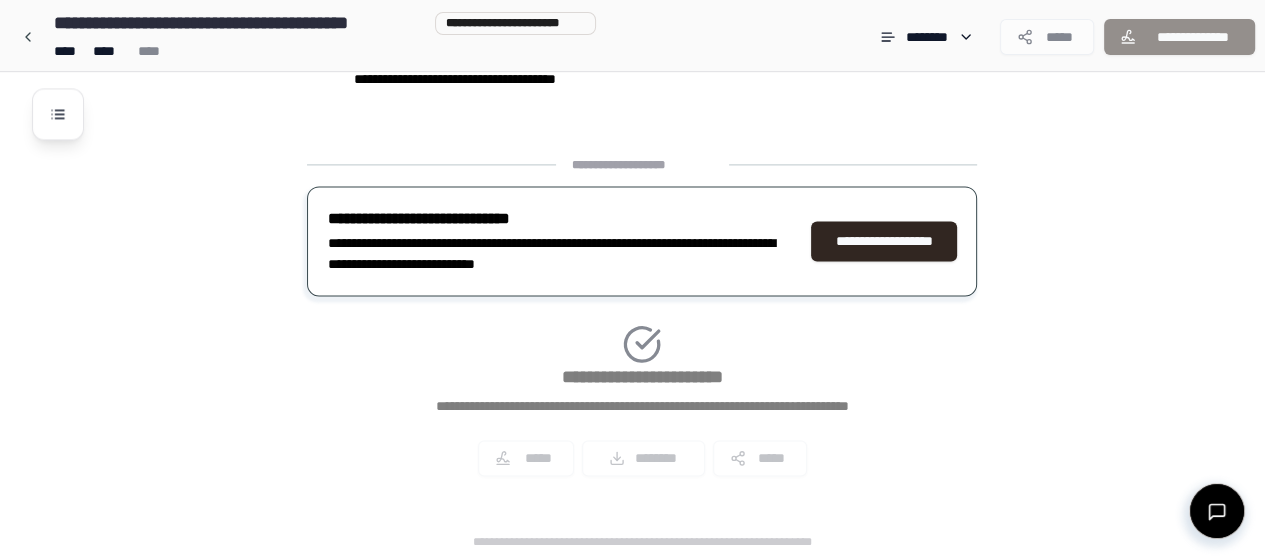 click on "**********" at bounding box center (658, -864) 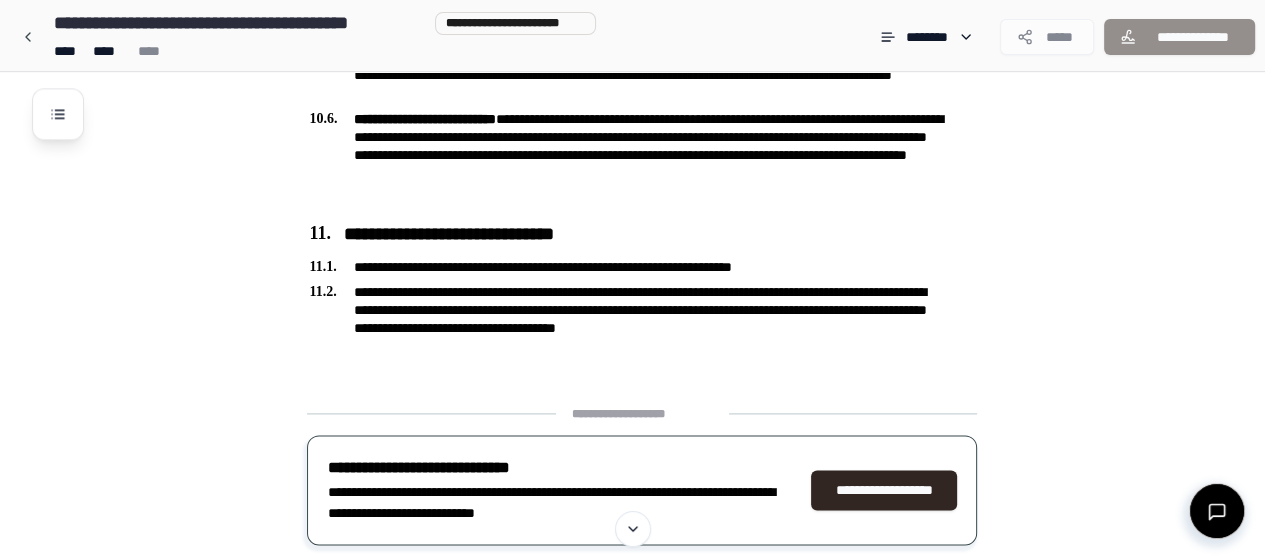 scroll, scrollTop: 2258, scrollLeft: 0, axis: vertical 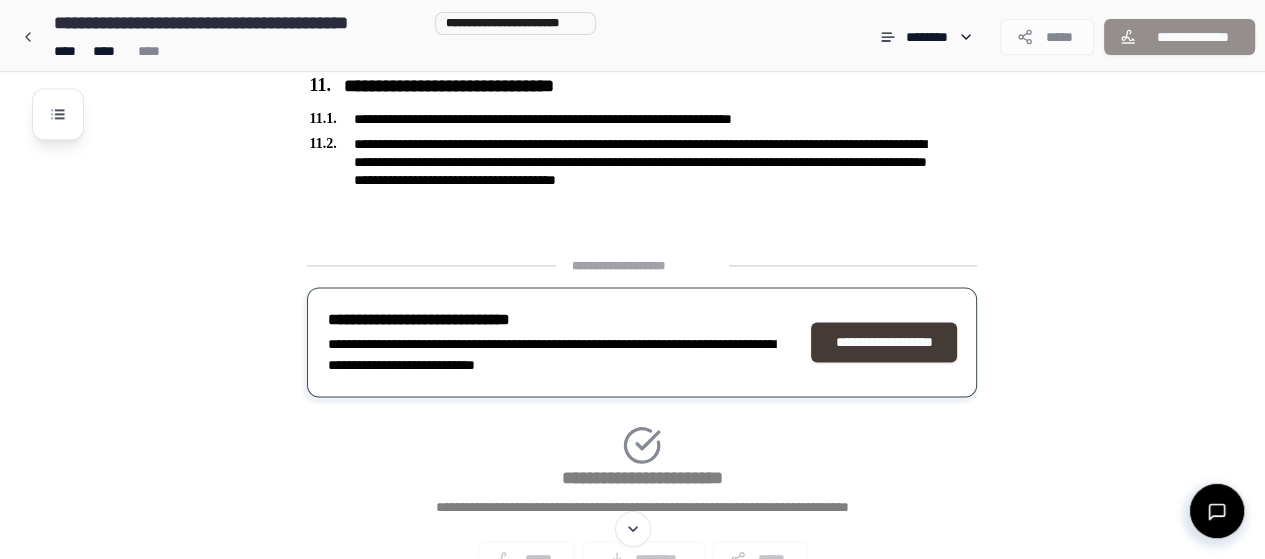 click on "**********" at bounding box center [884, 342] 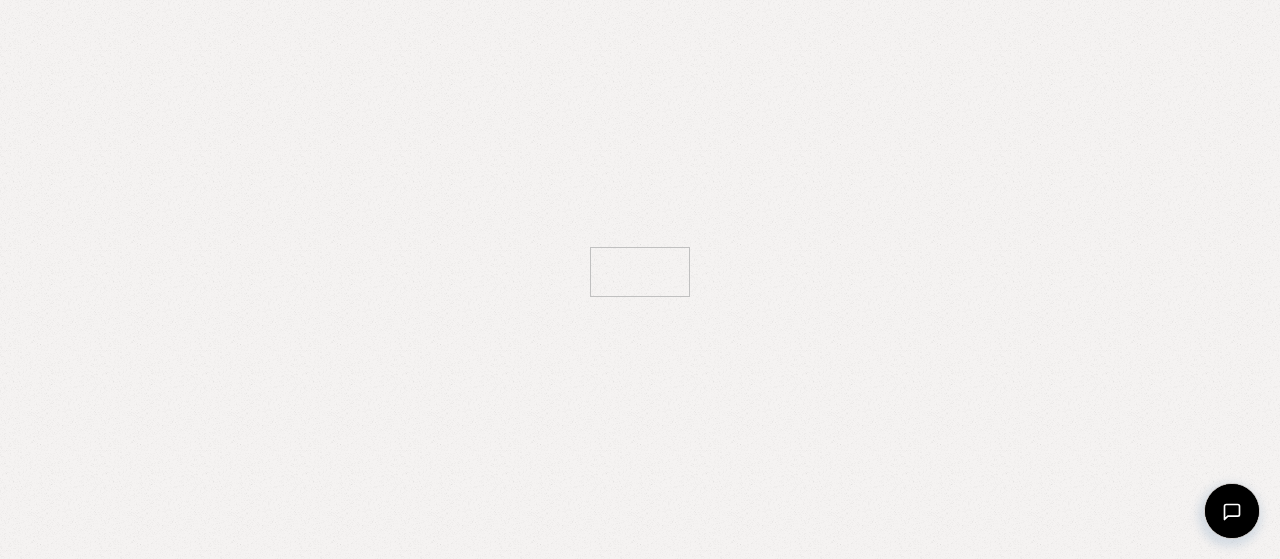 scroll, scrollTop: 0, scrollLeft: 0, axis: both 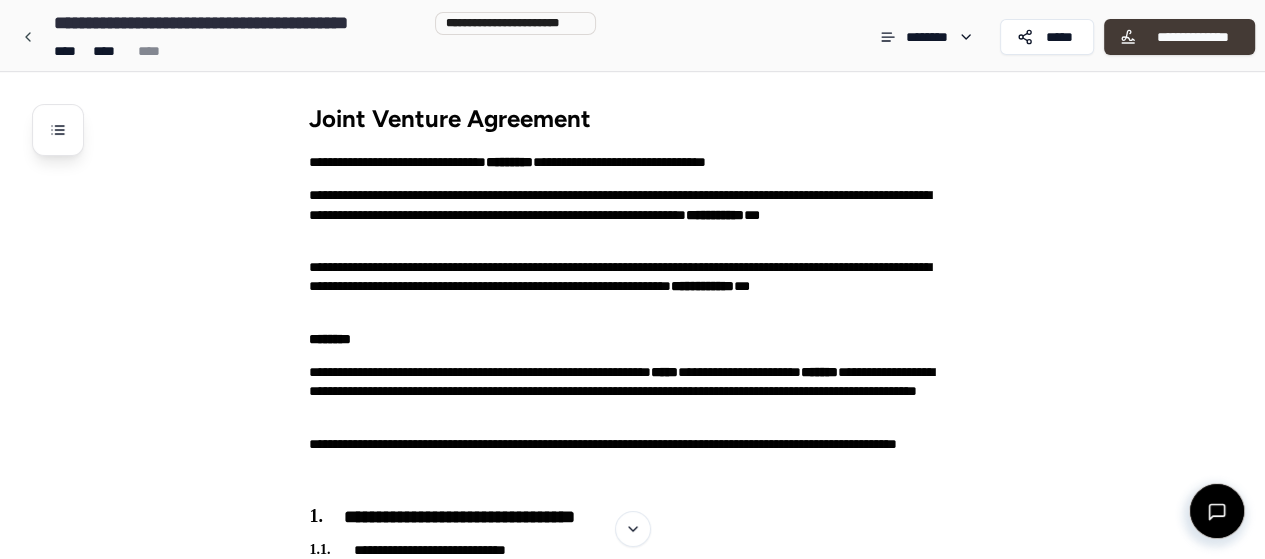 click on "**********" at bounding box center (1192, 37) 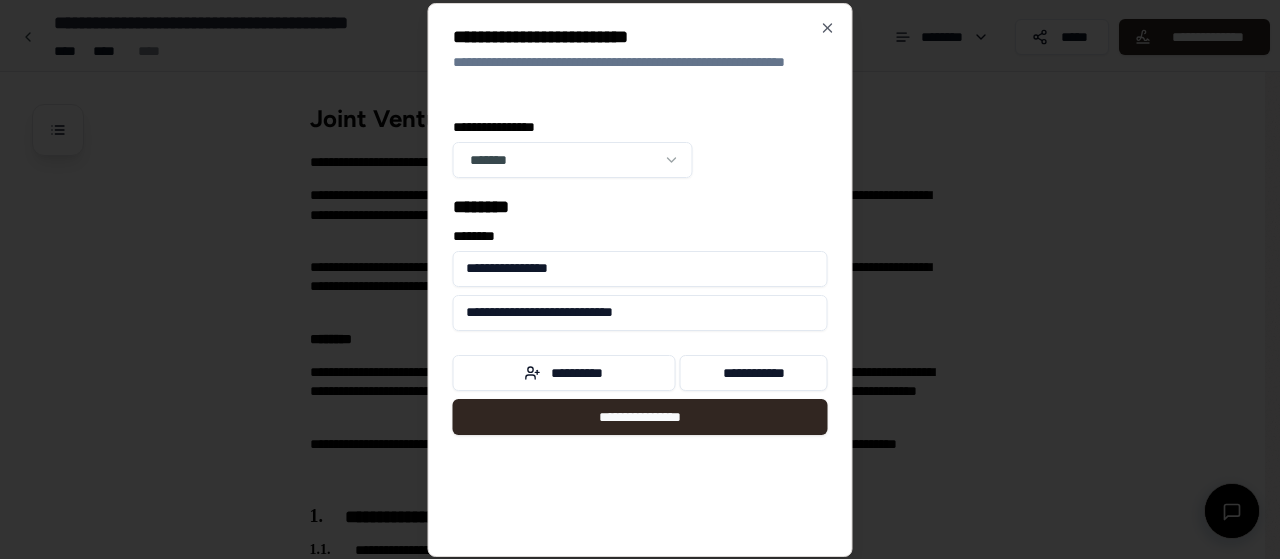 click on "**********" at bounding box center (640, 269) 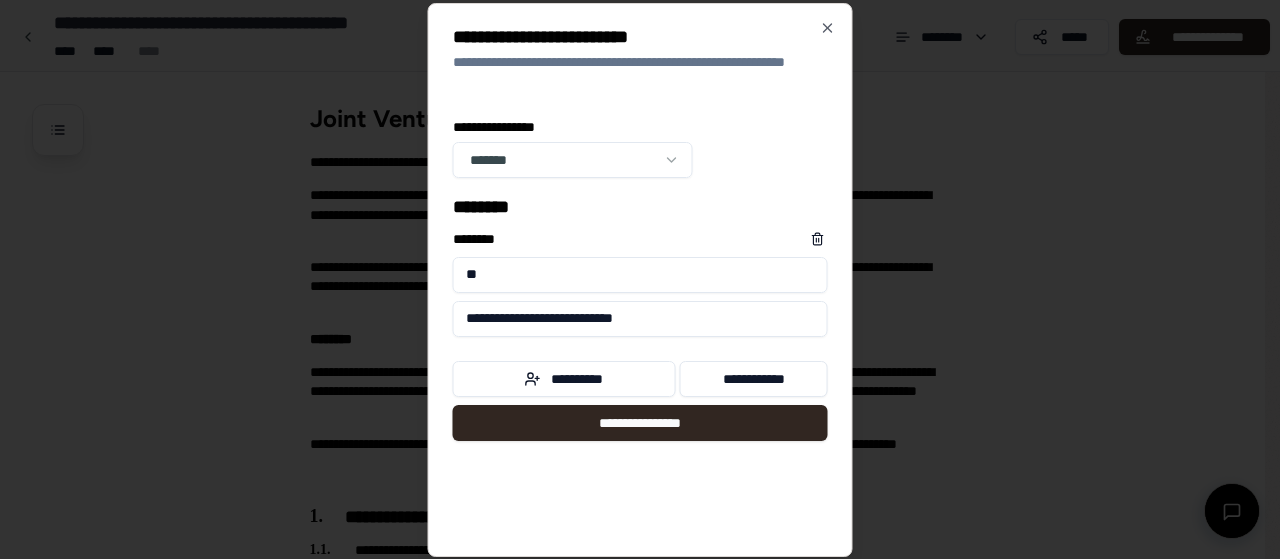 type on "*" 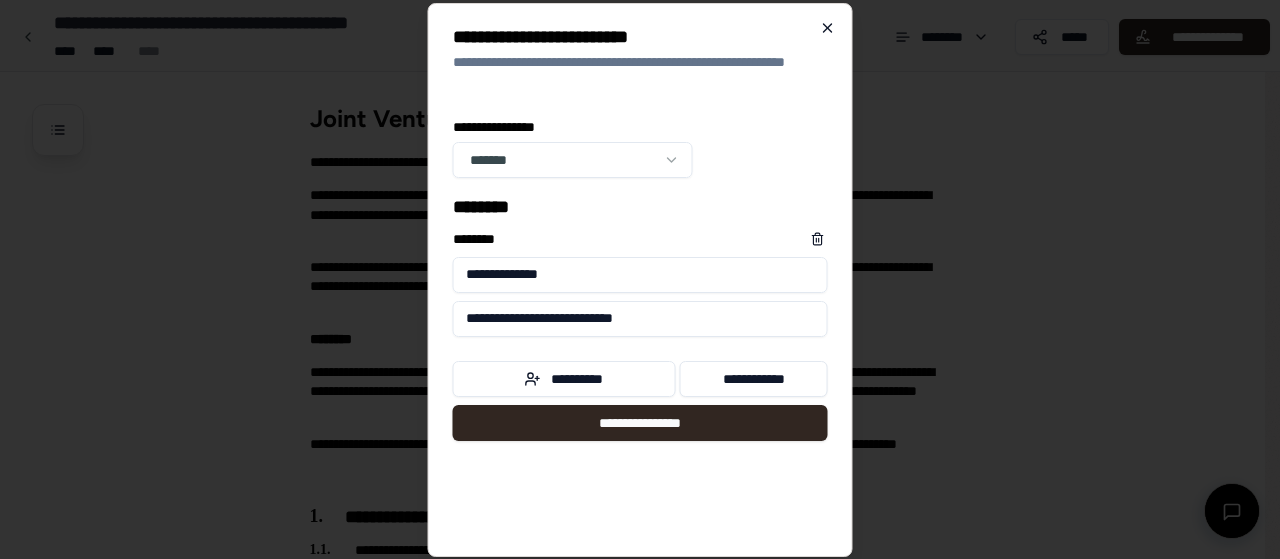 type on "**********" 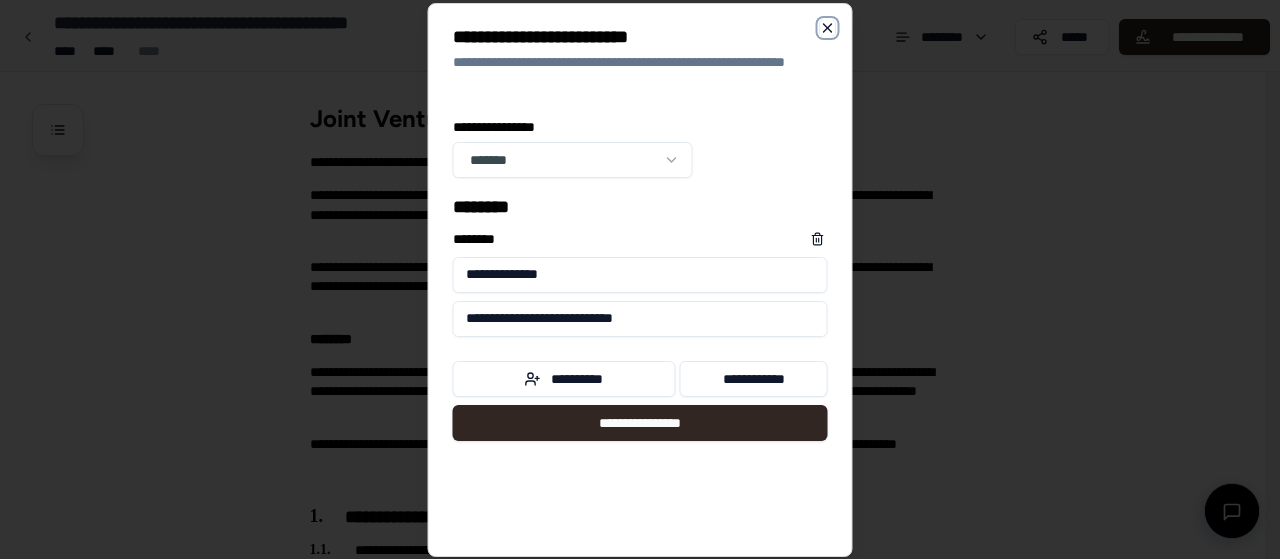 click 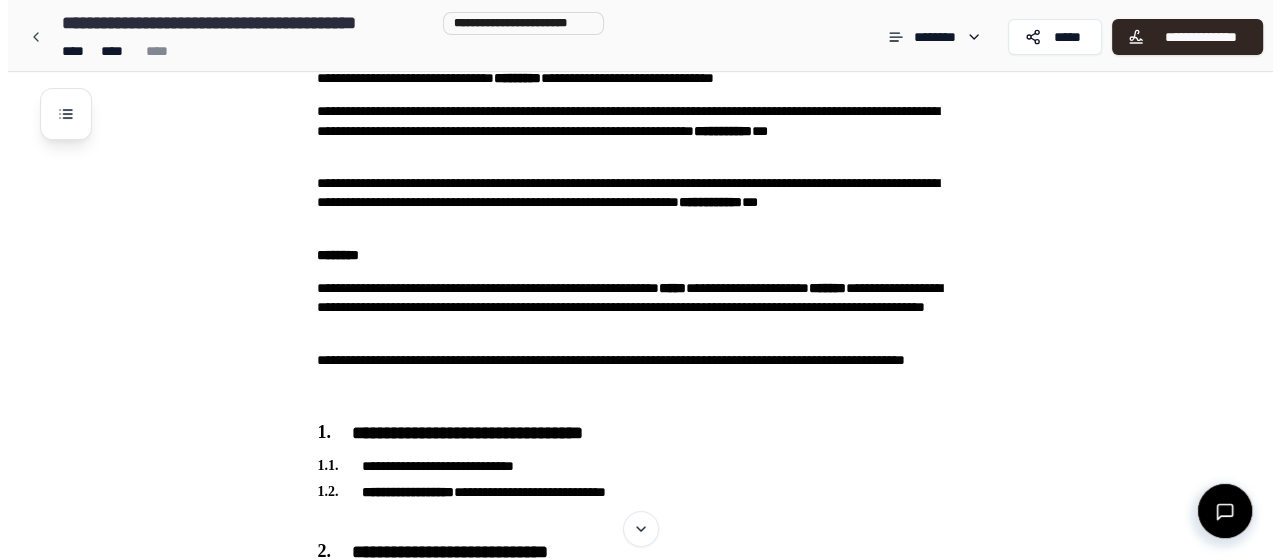scroll, scrollTop: 100, scrollLeft: 0, axis: vertical 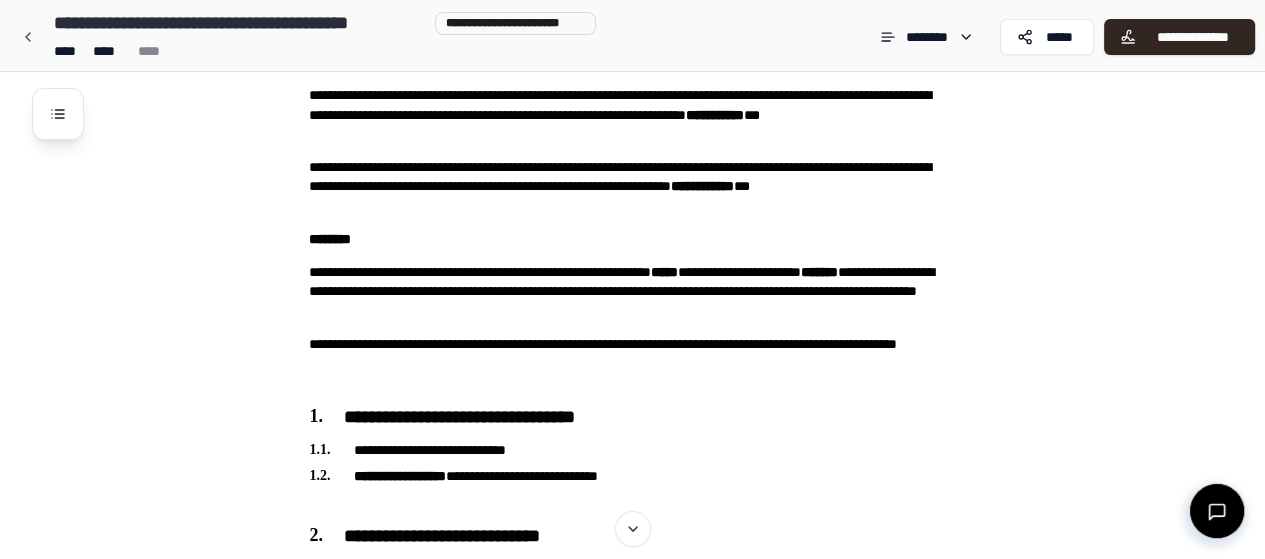click on "**** **** ****" at bounding box center (321, 51) 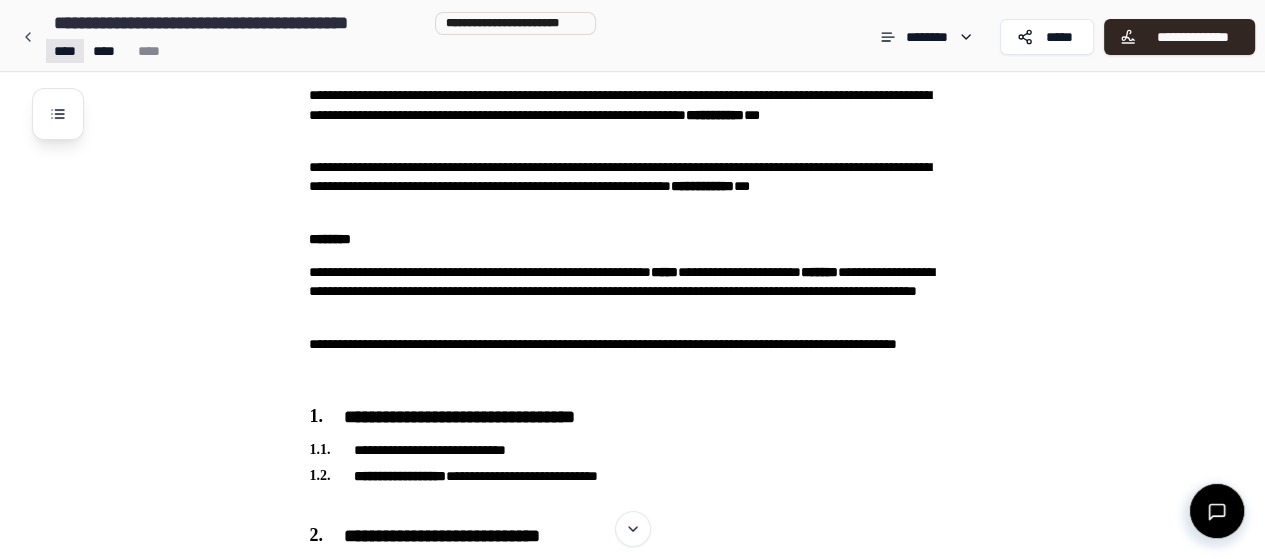 click on "**********" at bounding box center [632, 1292] 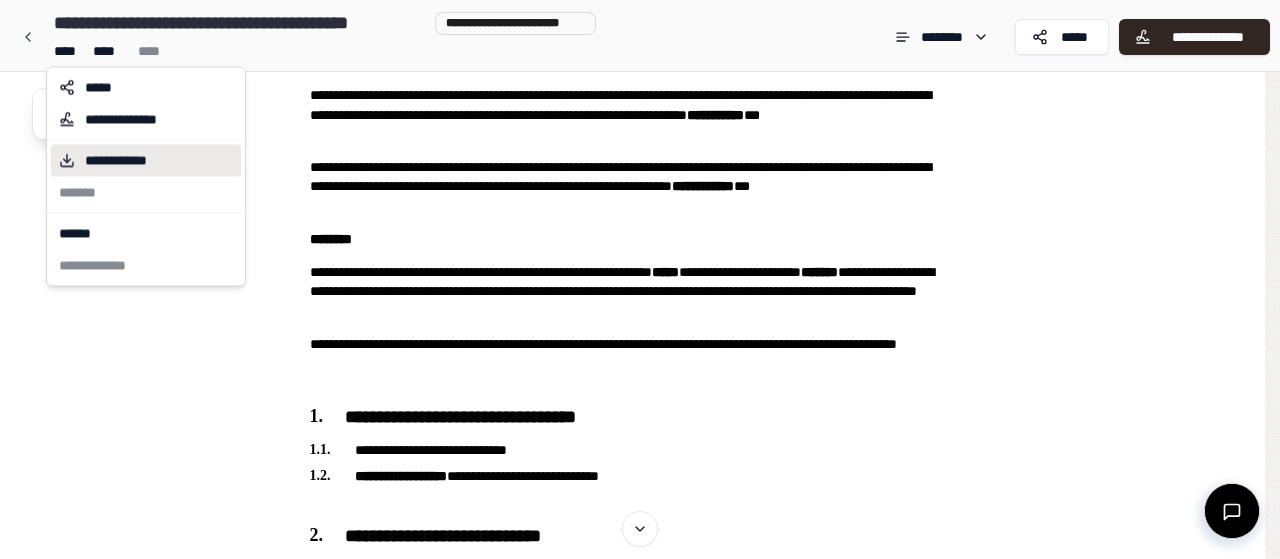 click on "**********" at bounding box center [131, 160] 